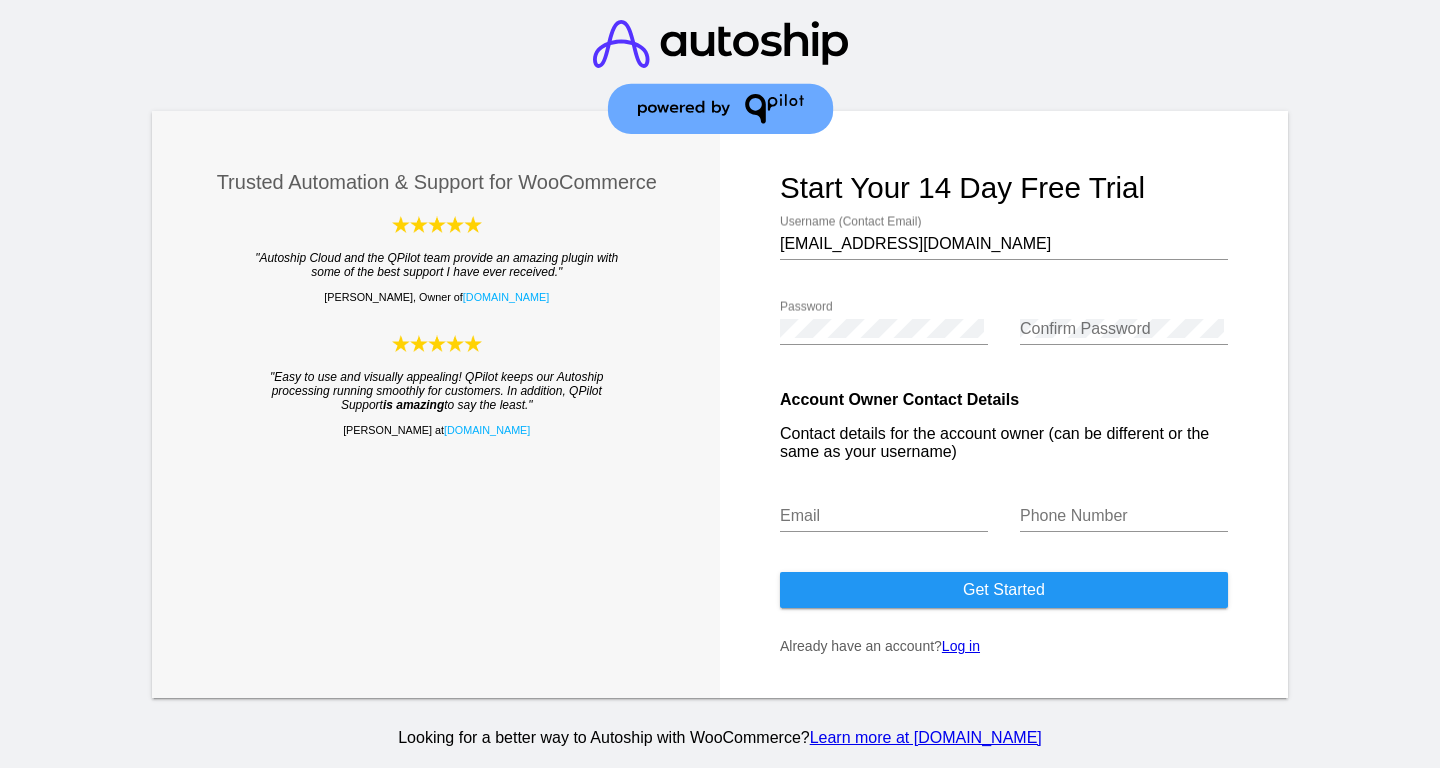 scroll, scrollTop: 0, scrollLeft: 0, axis: both 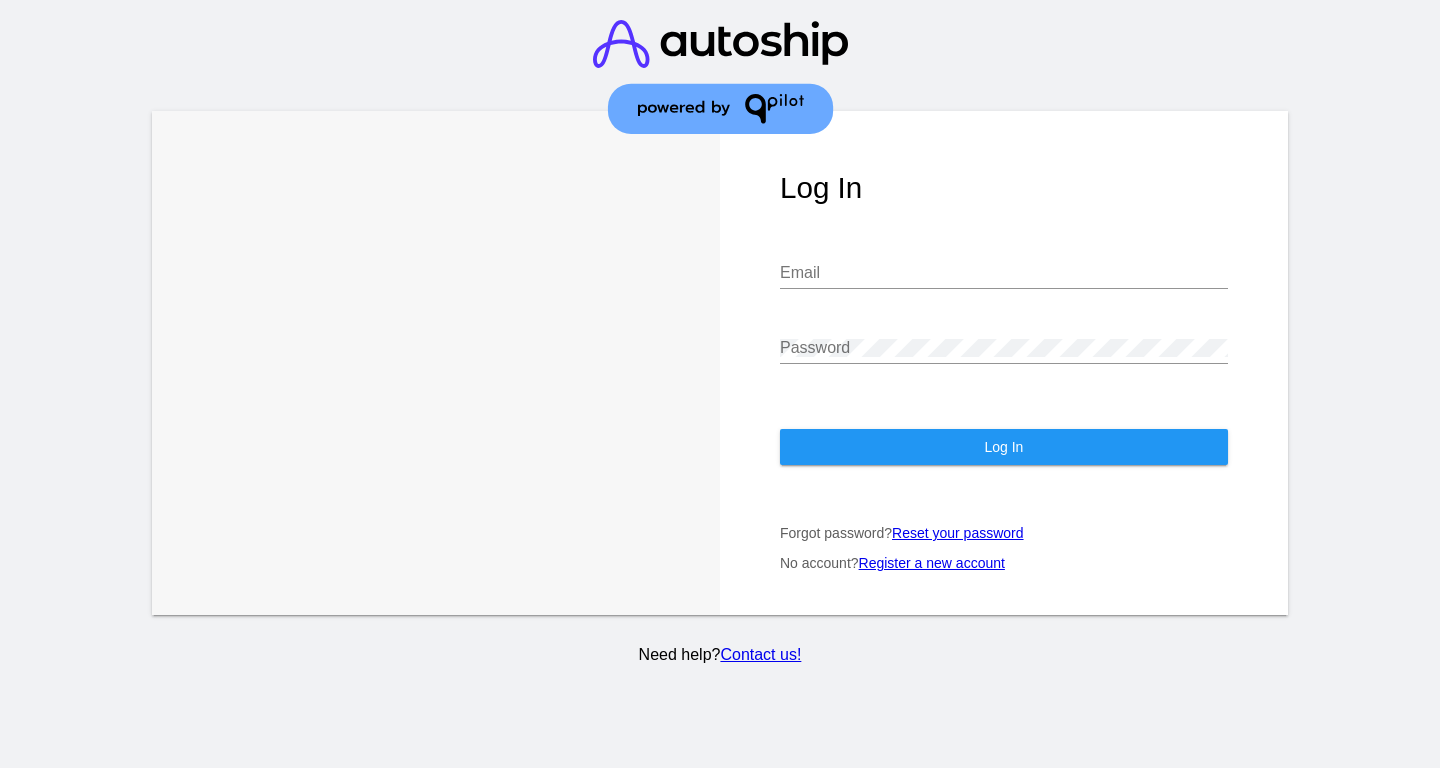 type on "[EMAIL_ADDRESS][DOMAIN_NAME]" 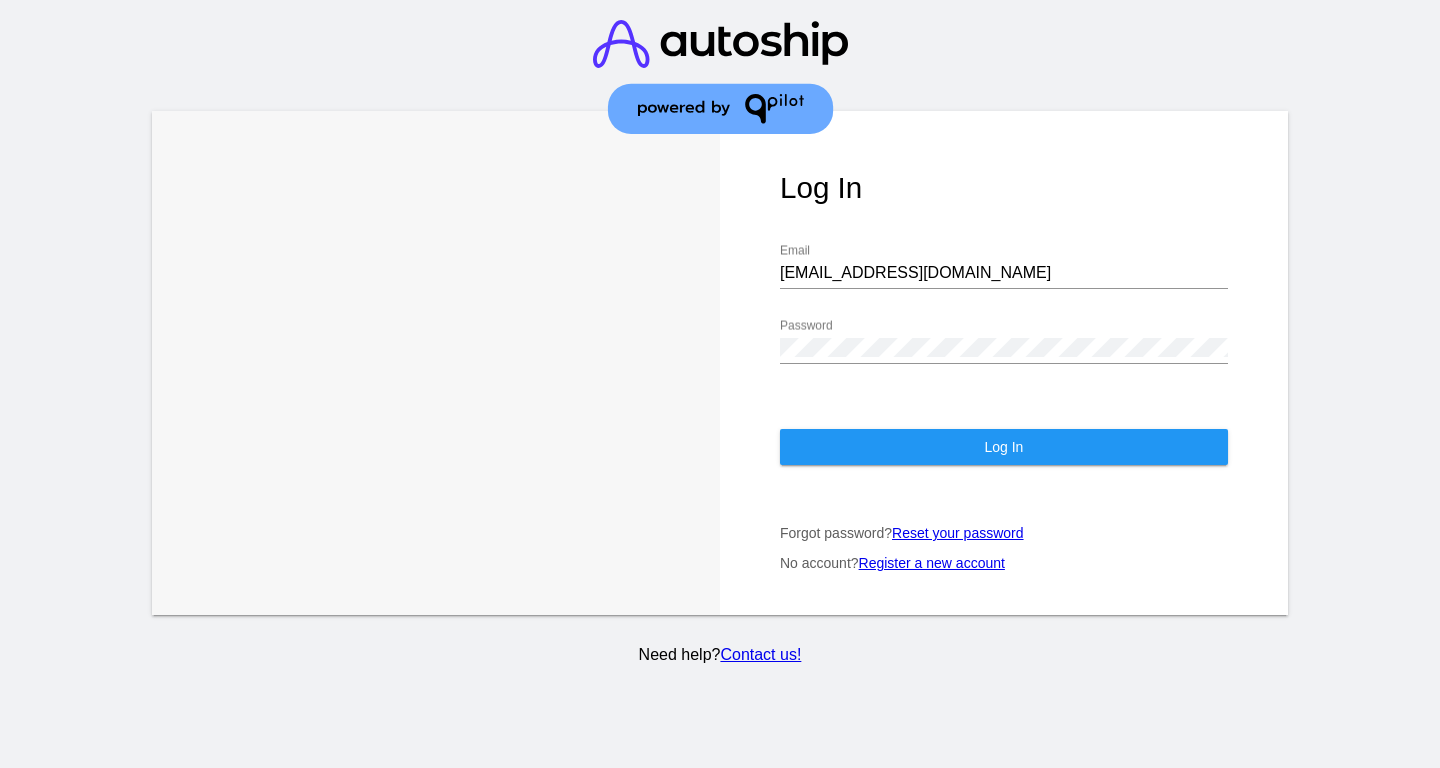 click on "Log In" 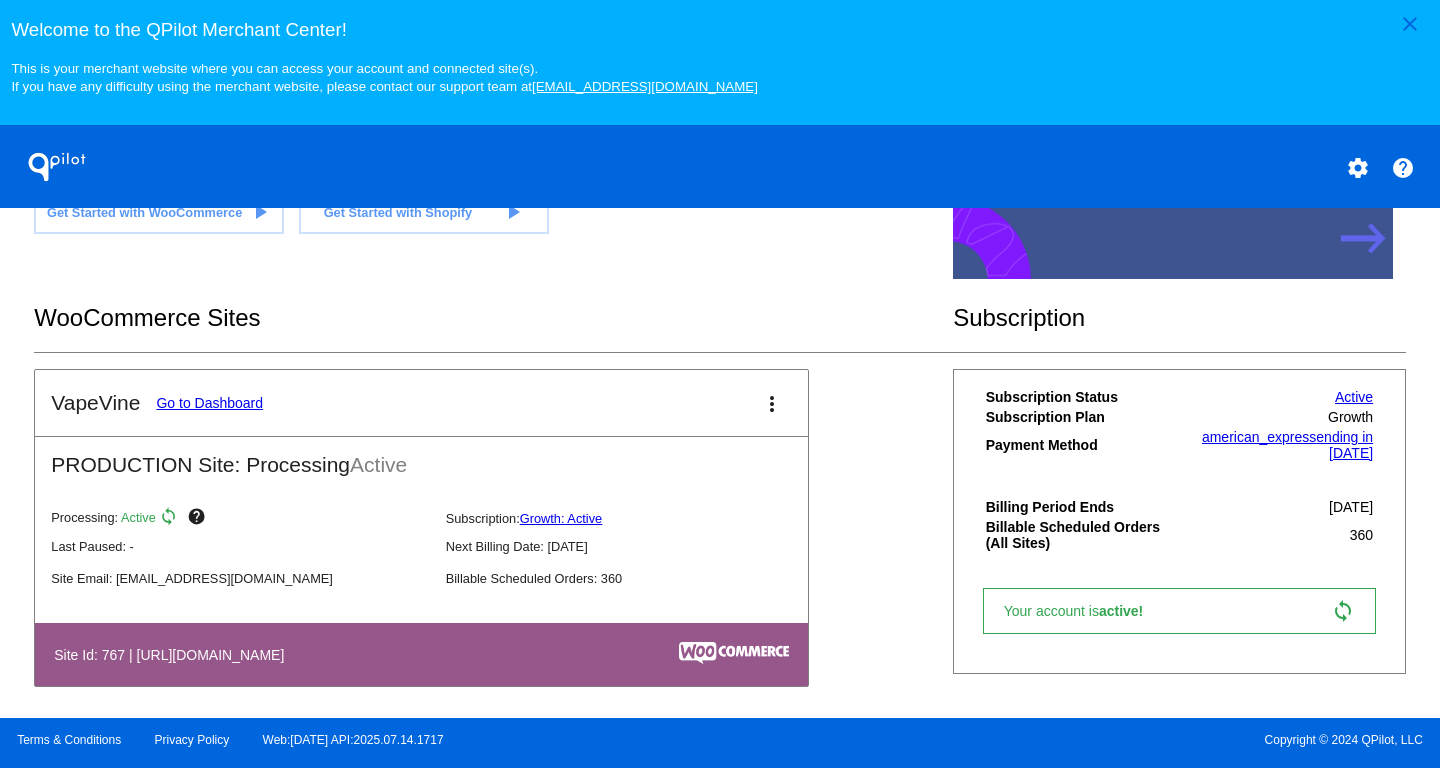 scroll, scrollTop: 581, scrollLeft: 0, axis: vertical 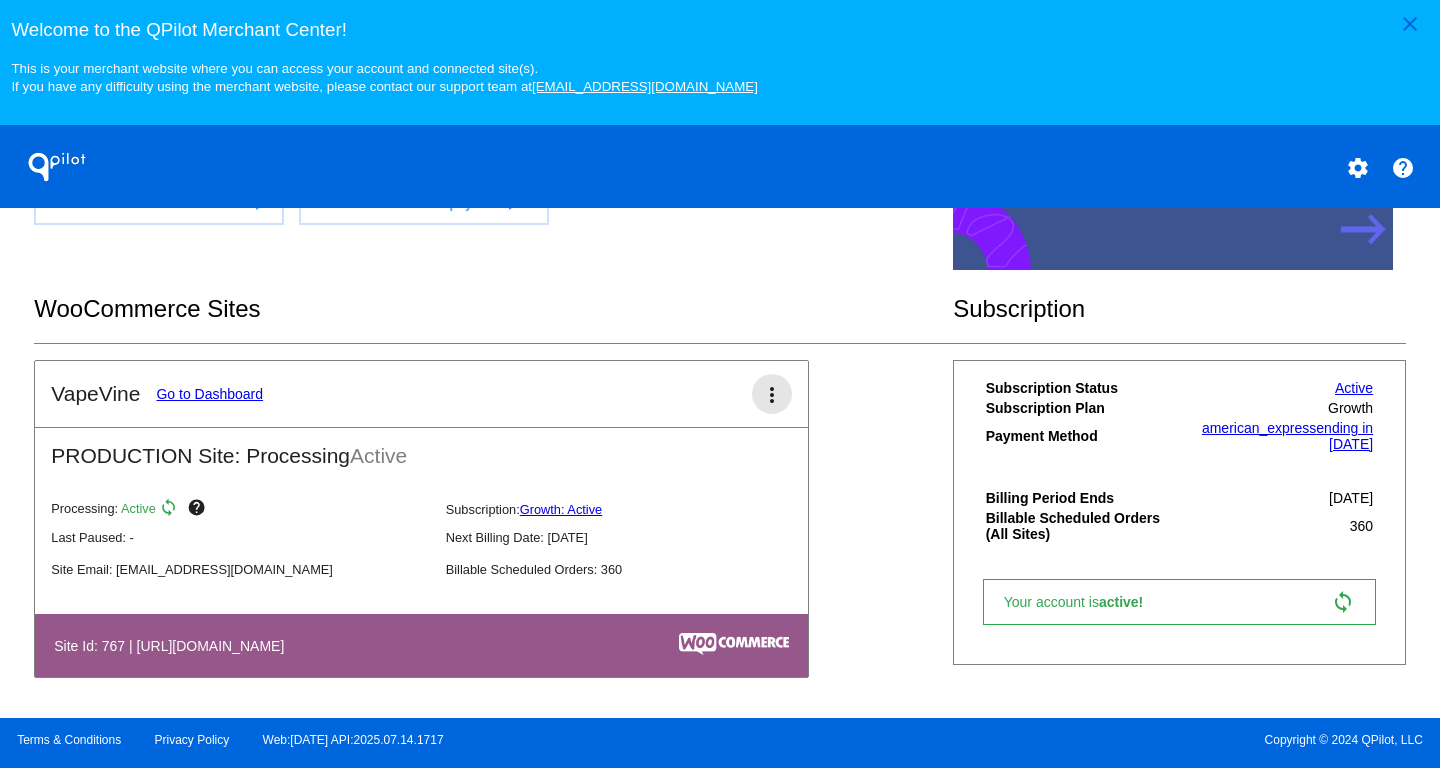 click on "more_vert" at bounding box center [772, 395] 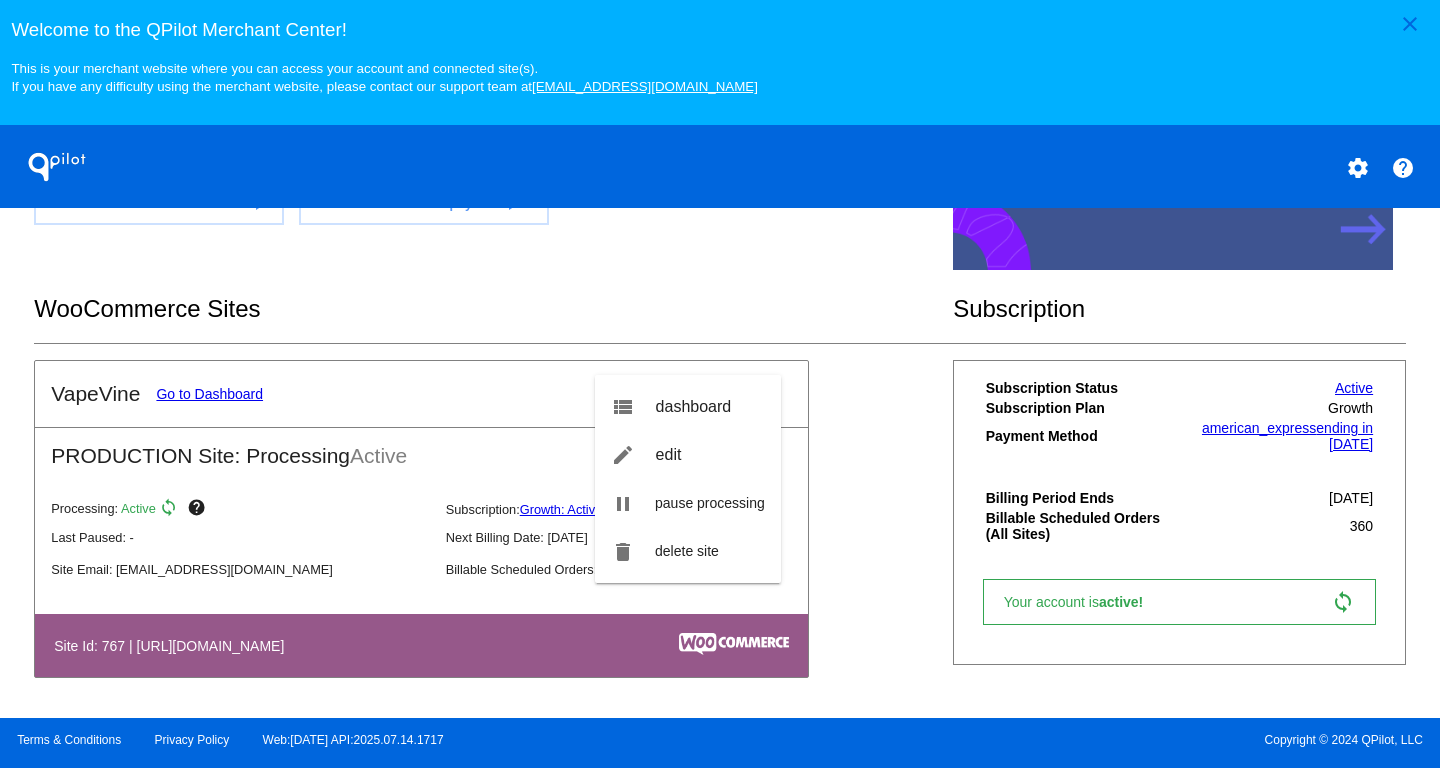 click at bounding box center (720, 384) 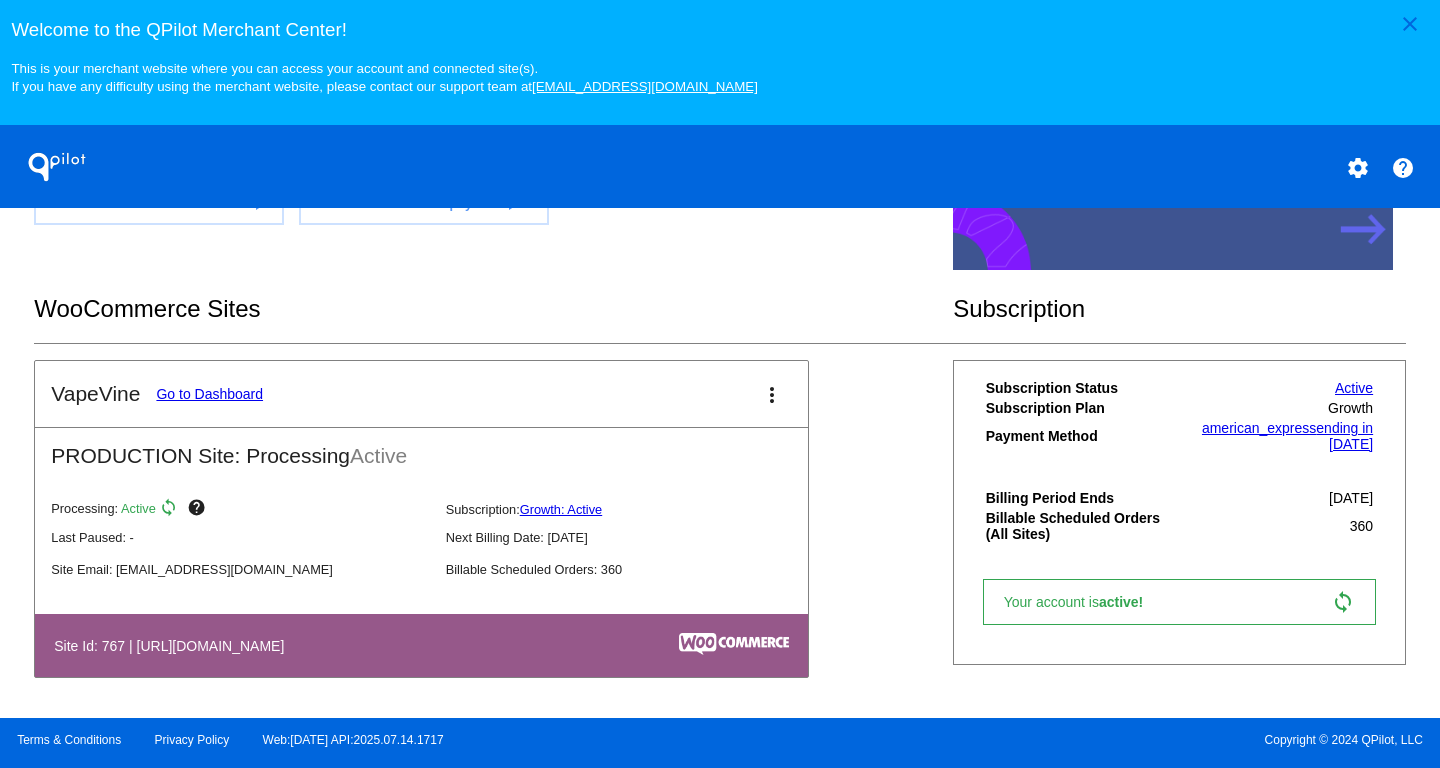 click on "Go to Dashboard" at bounding box center (209, 394) 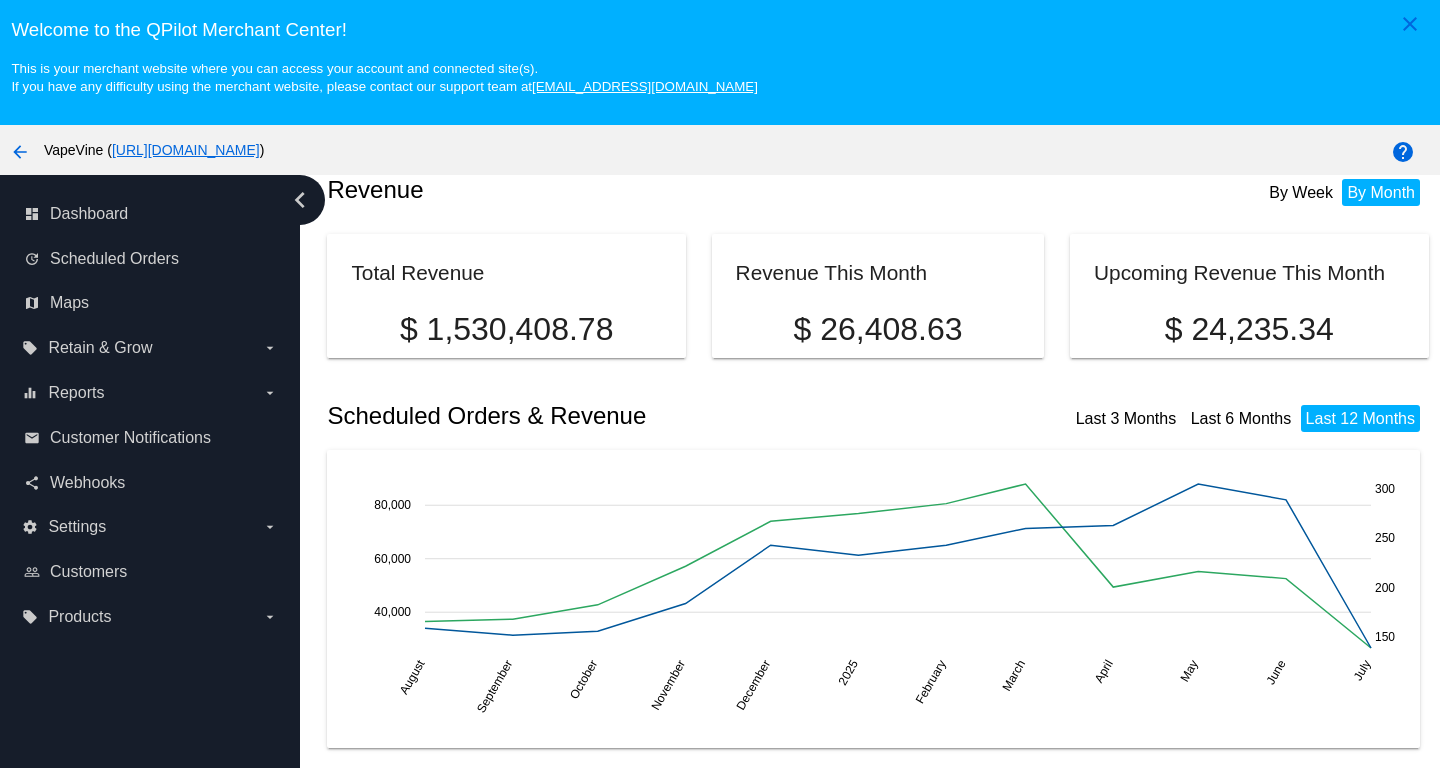 scroll, scrollTop: 0, scrollLeft: 0, axis: both 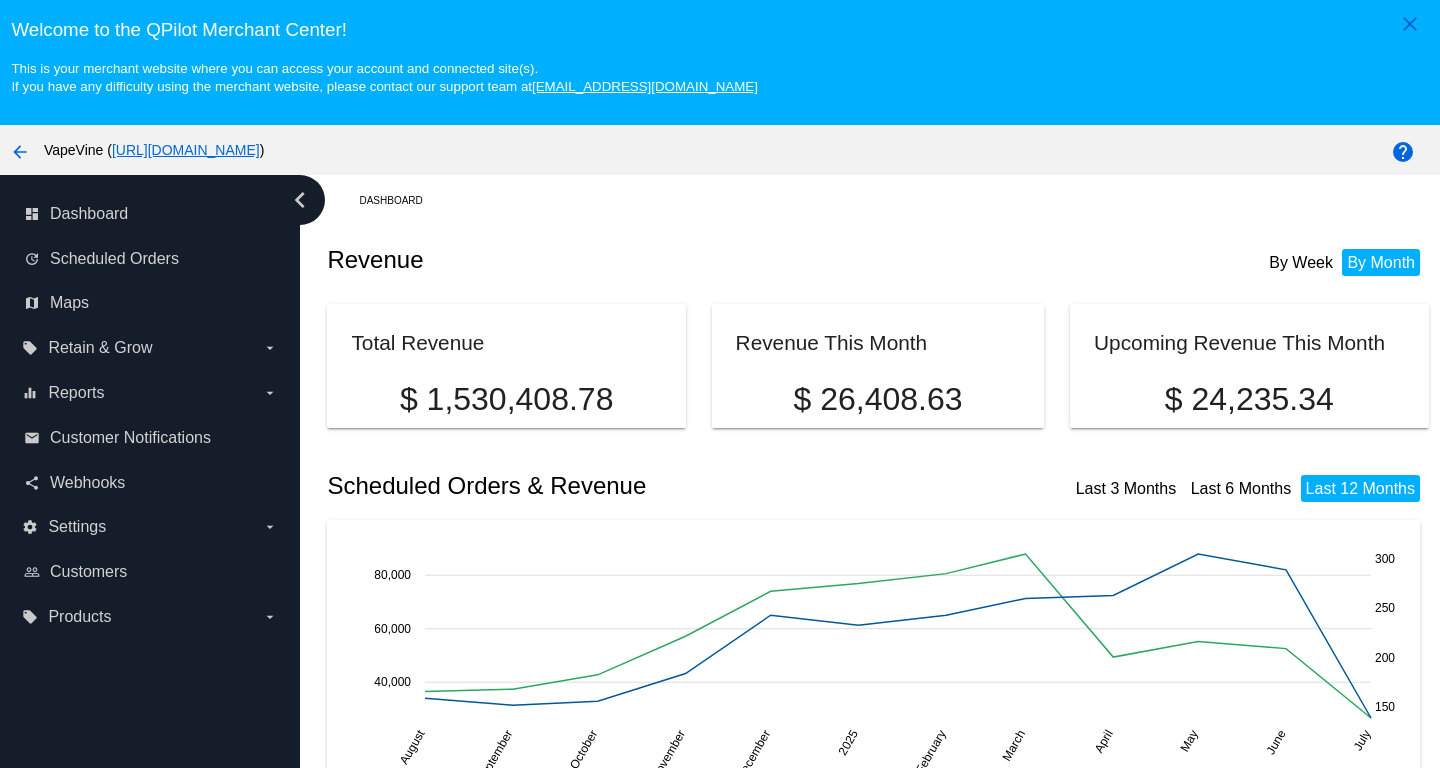 click on "arrow_back" at bounding box center (20, 152) 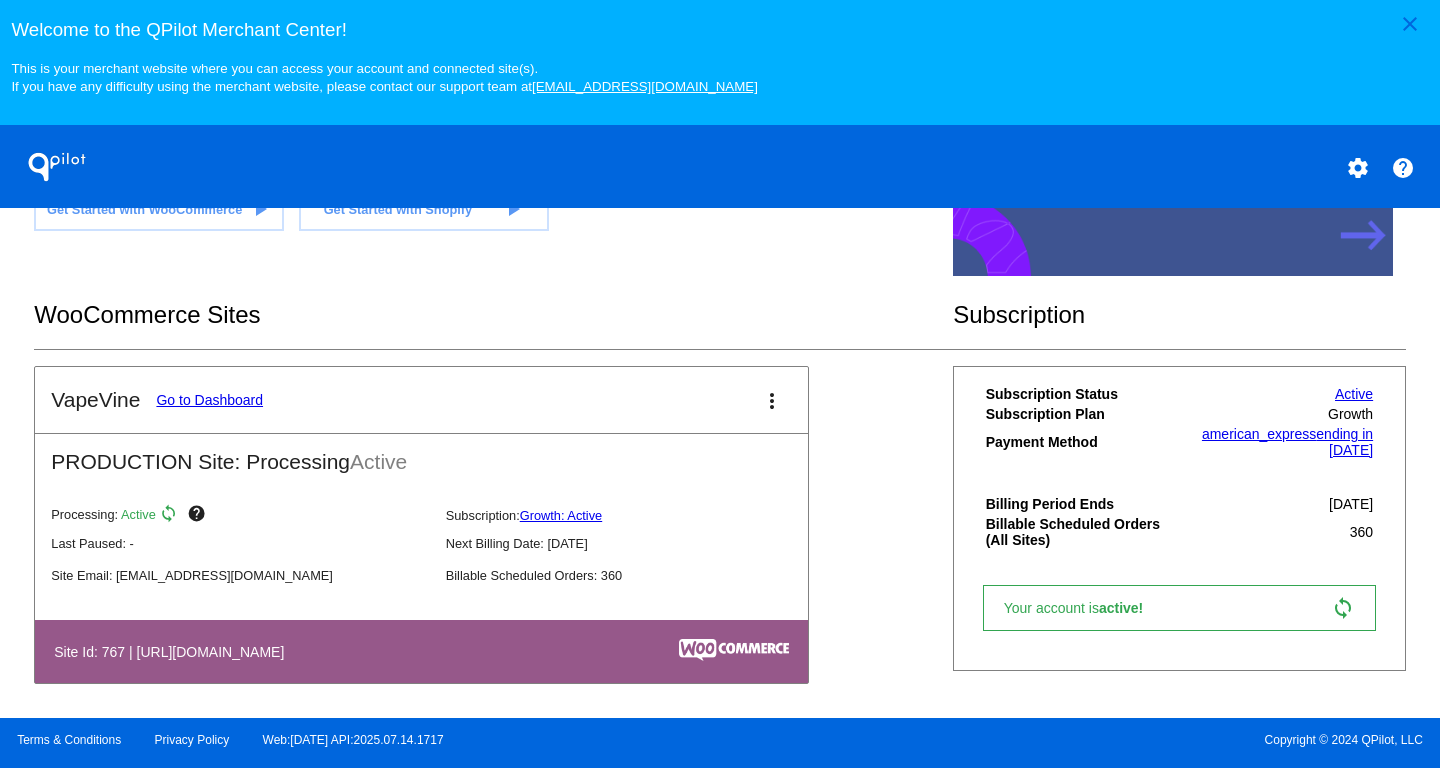 scroll, scrollTop: 581, scrollLeft: 0, axis: vertical 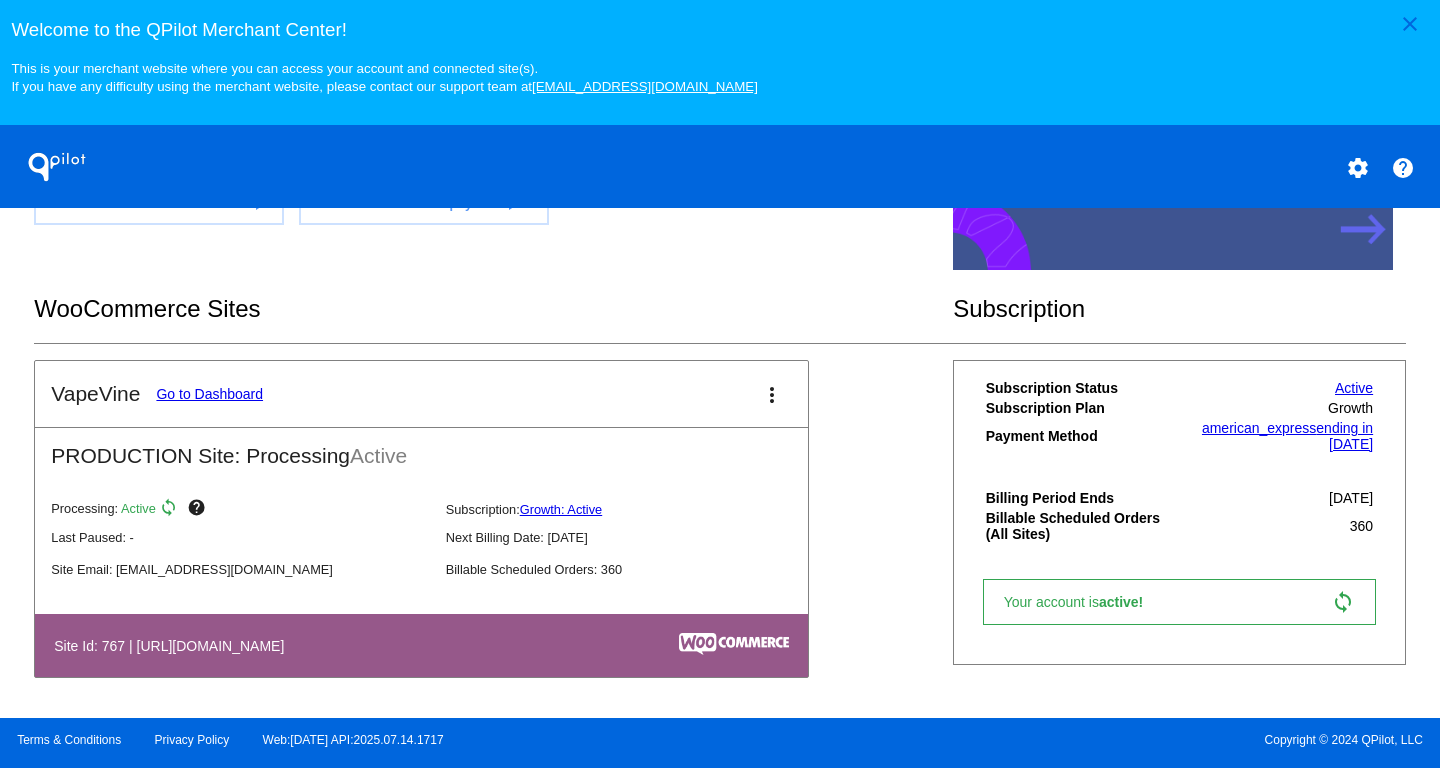 click on "Your account is  active!
sync" at bounding box center (1179, 602) 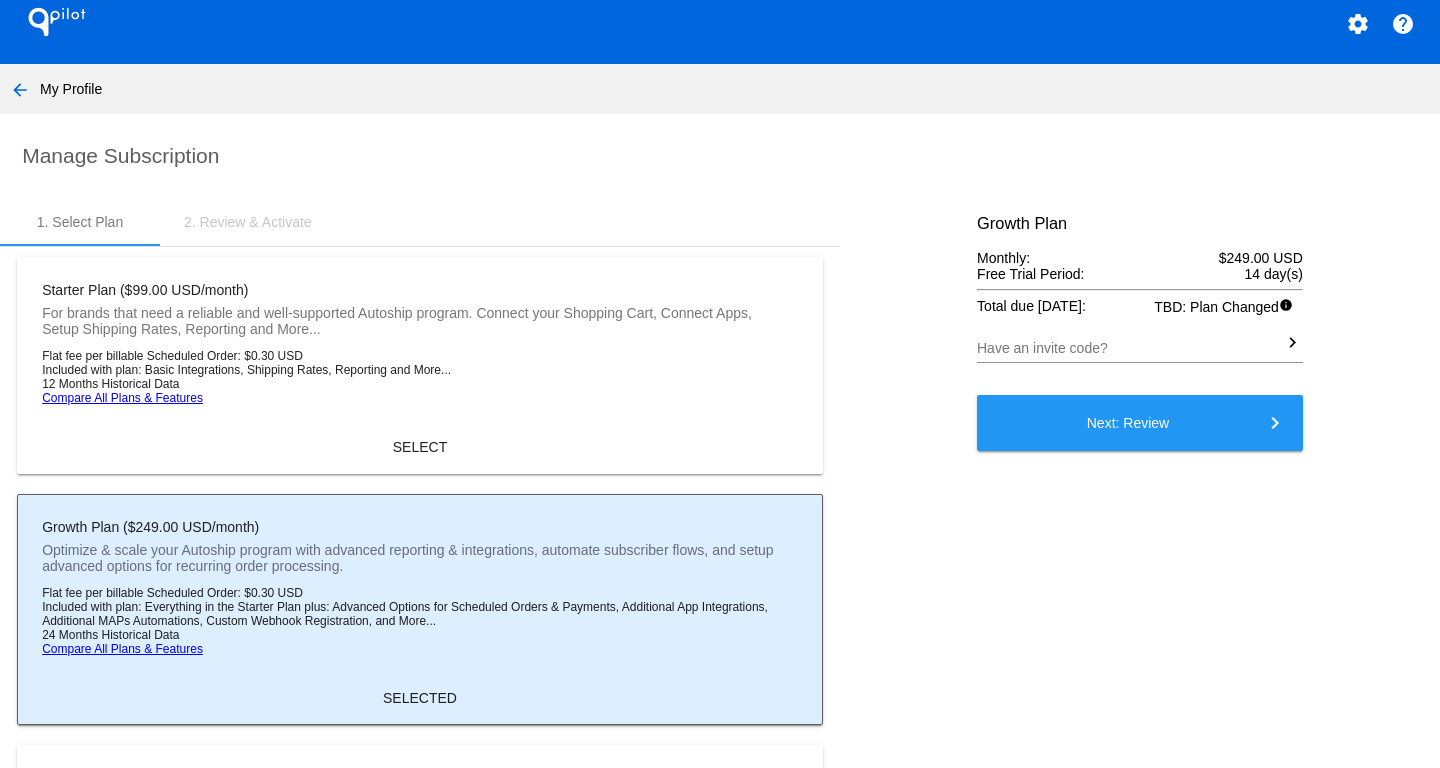 scroll, scrollTop: 22, scrollLeft: 0, axis: vertical 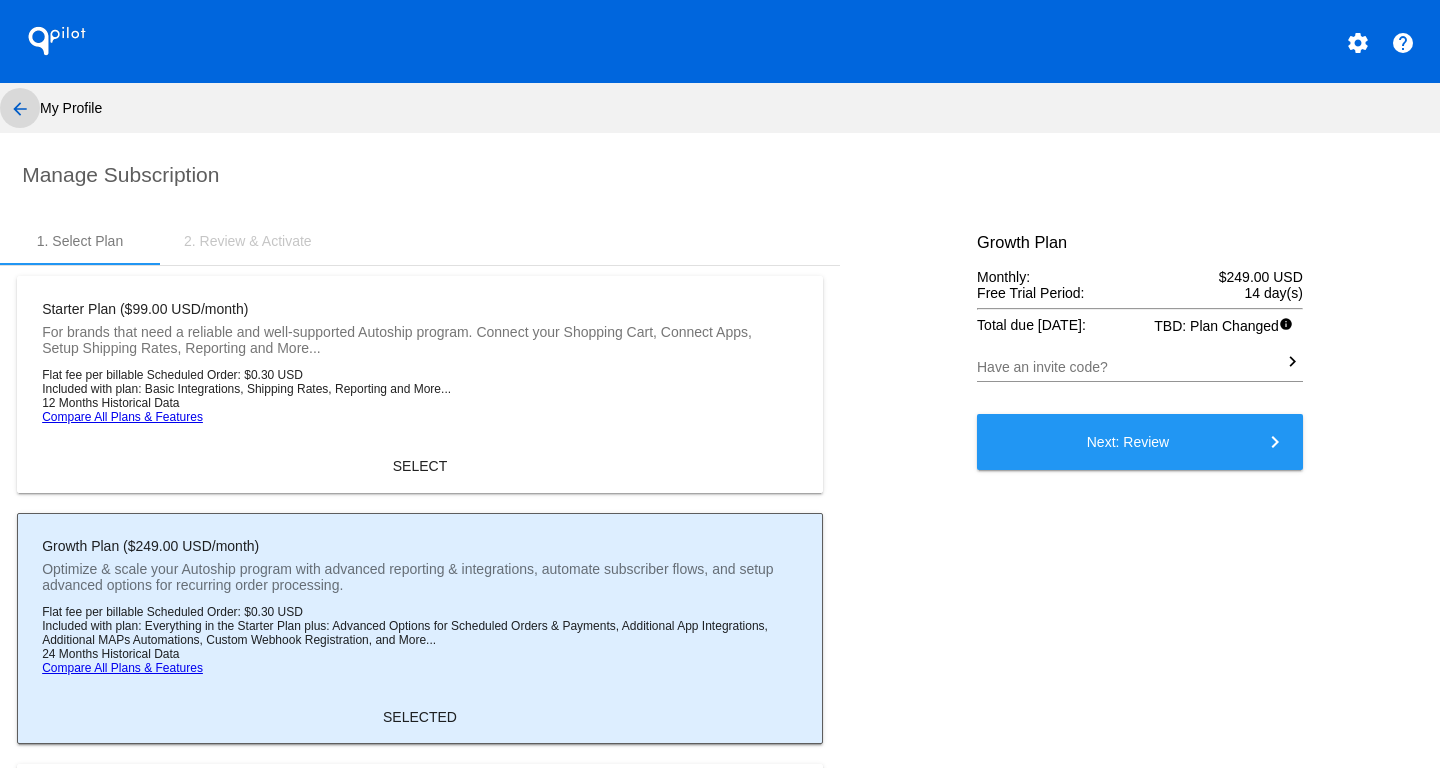 click on "arrow_back" at bounding box center (20, 109) 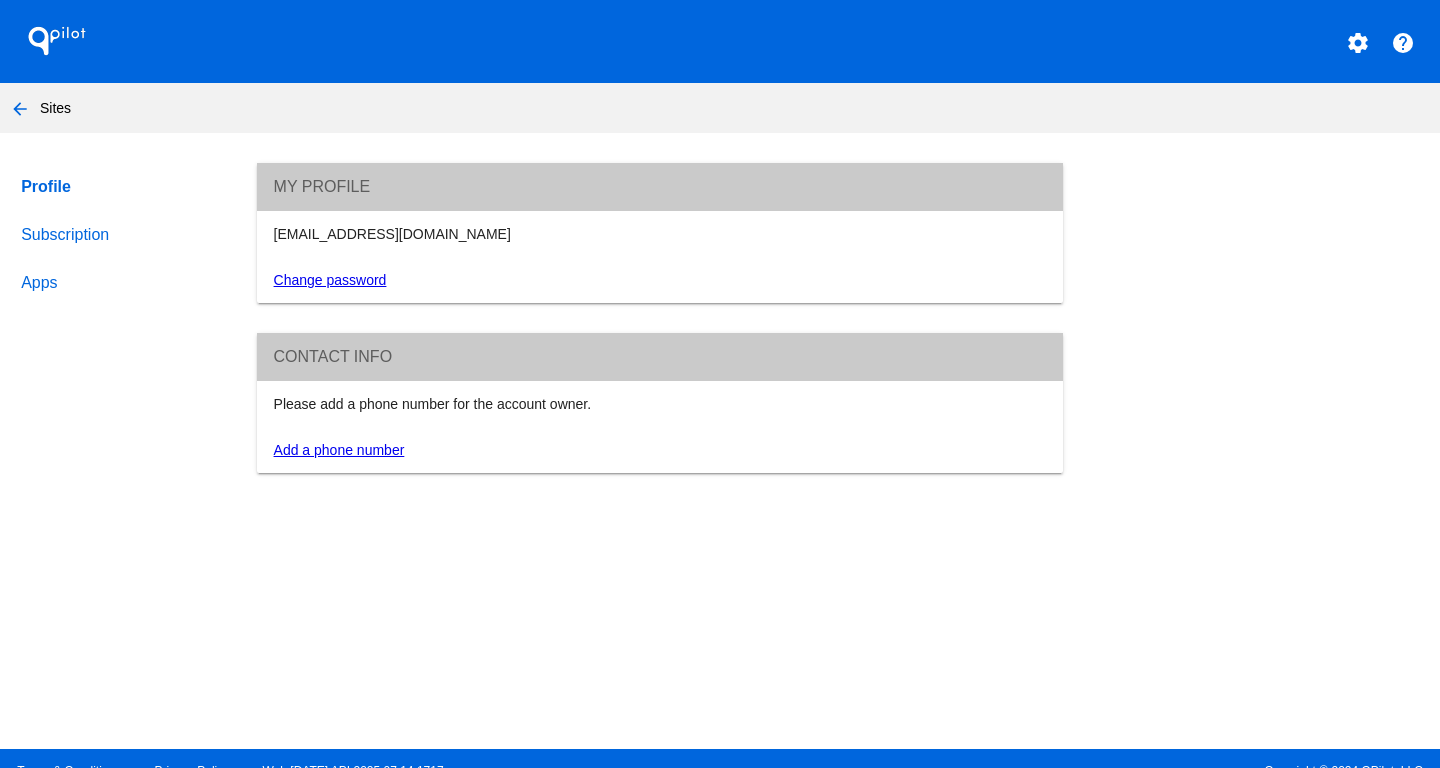 click on "Subscription" 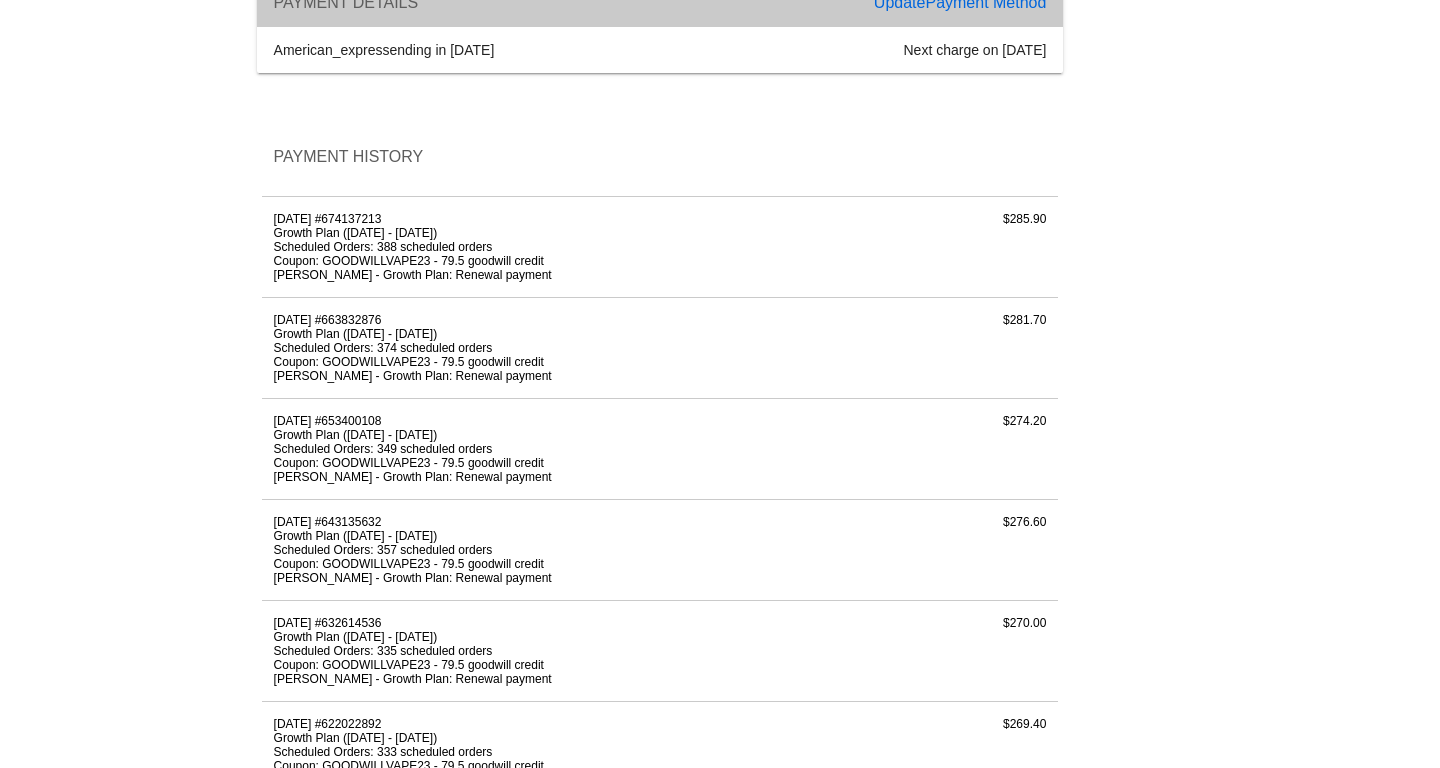 scroll, scrollTop: 363, scrollLeft: 0, axis: vertical 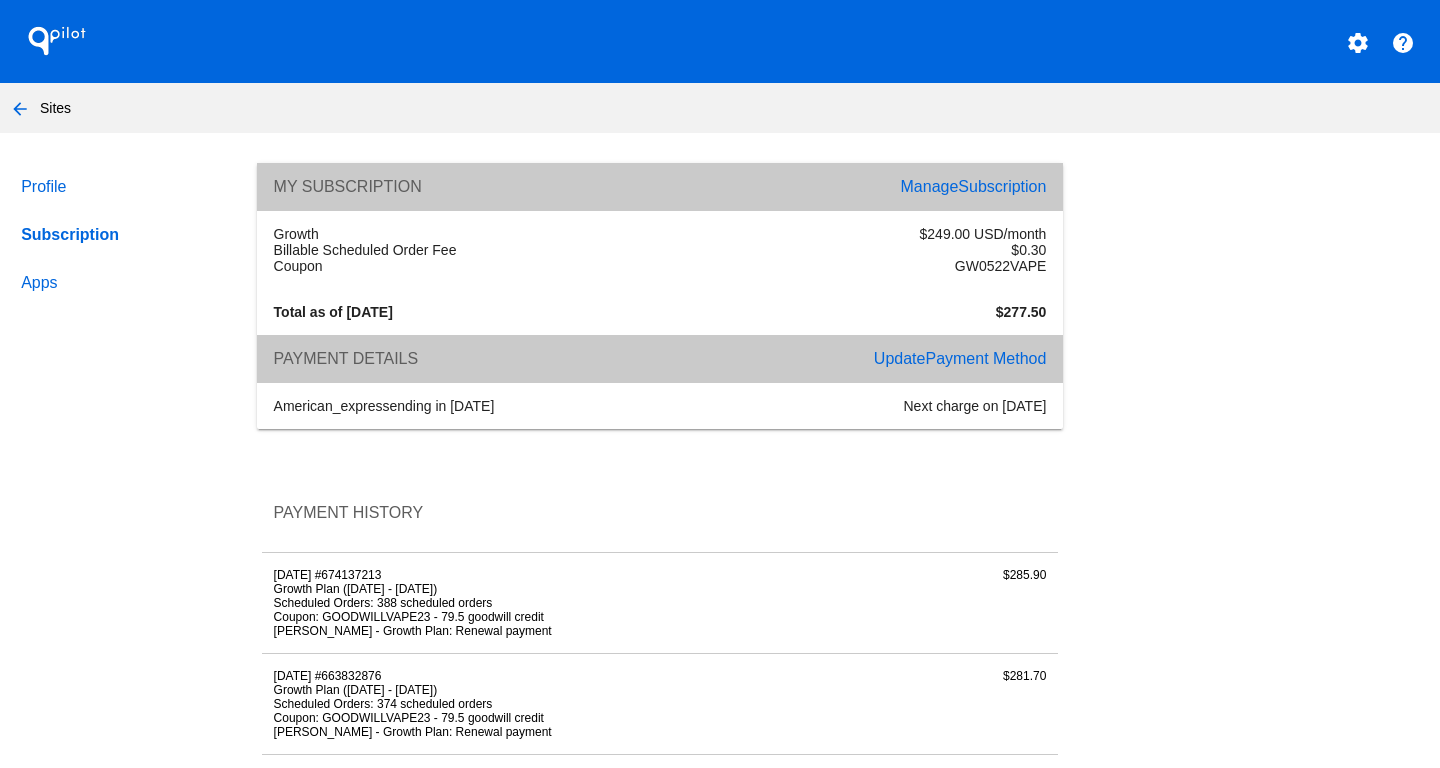 click on "arrow_back" at bounding box center [20, 109] 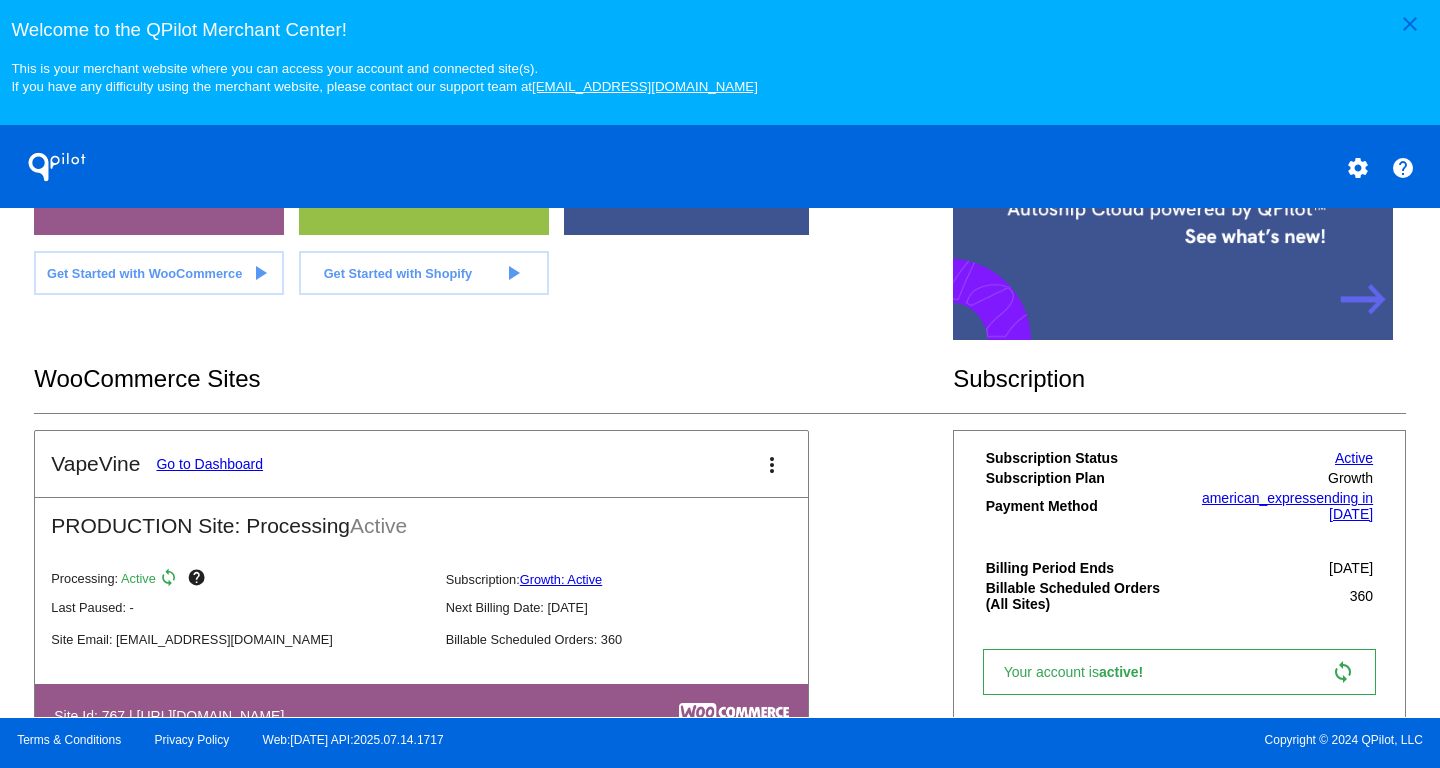 scroll, scrollTop: 520, scrollLeft: 0, axis: vertical 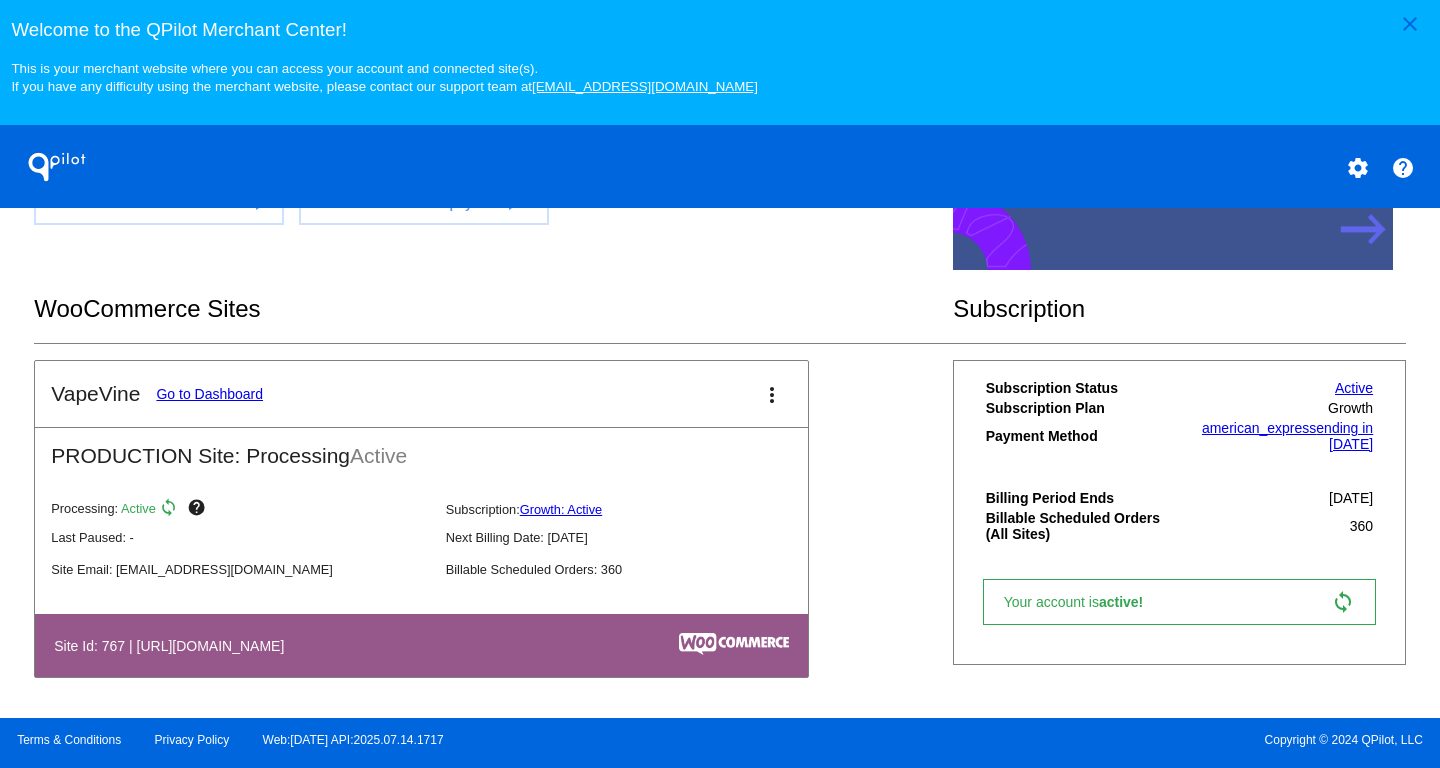 click on "Go to Dashboard" at bounding box center (209, 394) 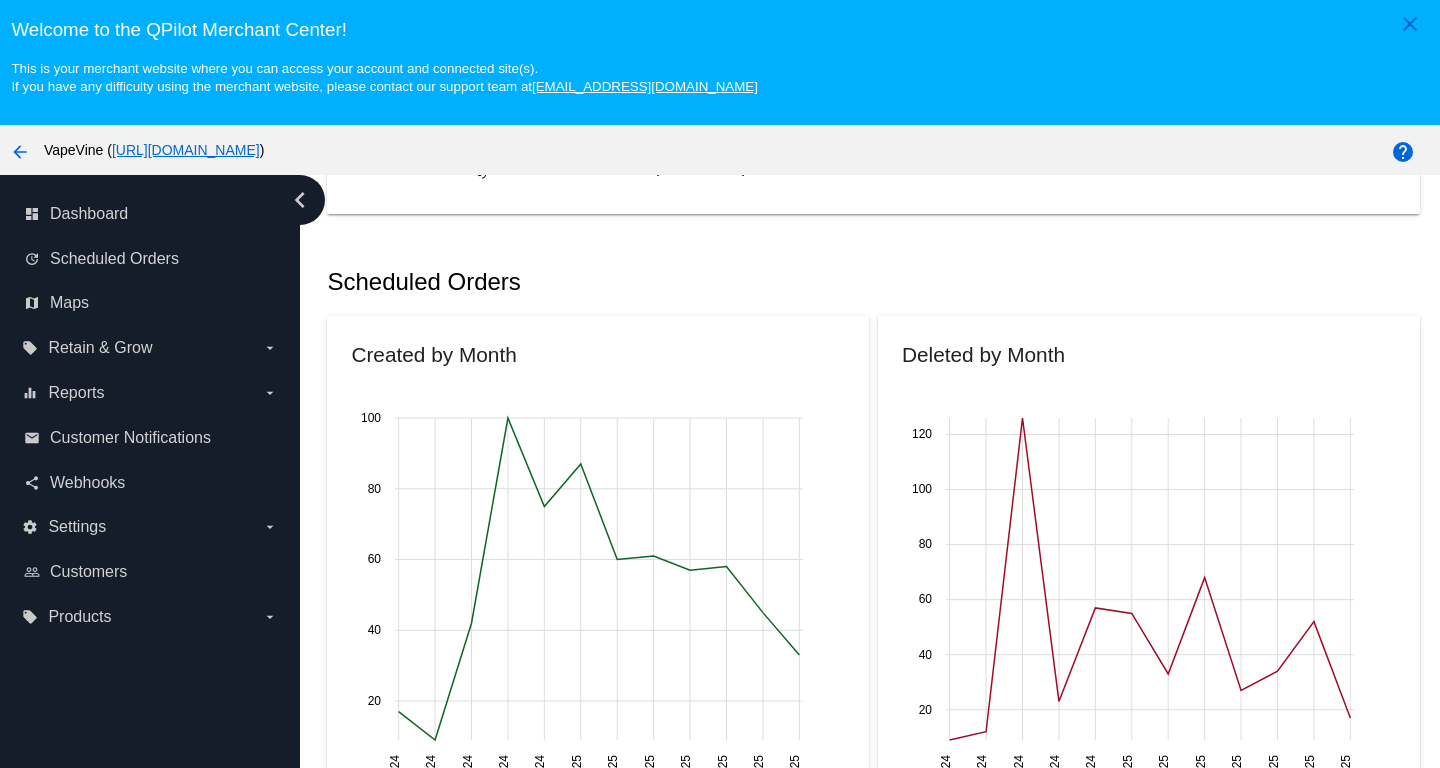 scroll, scrollTop: 598, scrollLeft: 0, axis: vertical 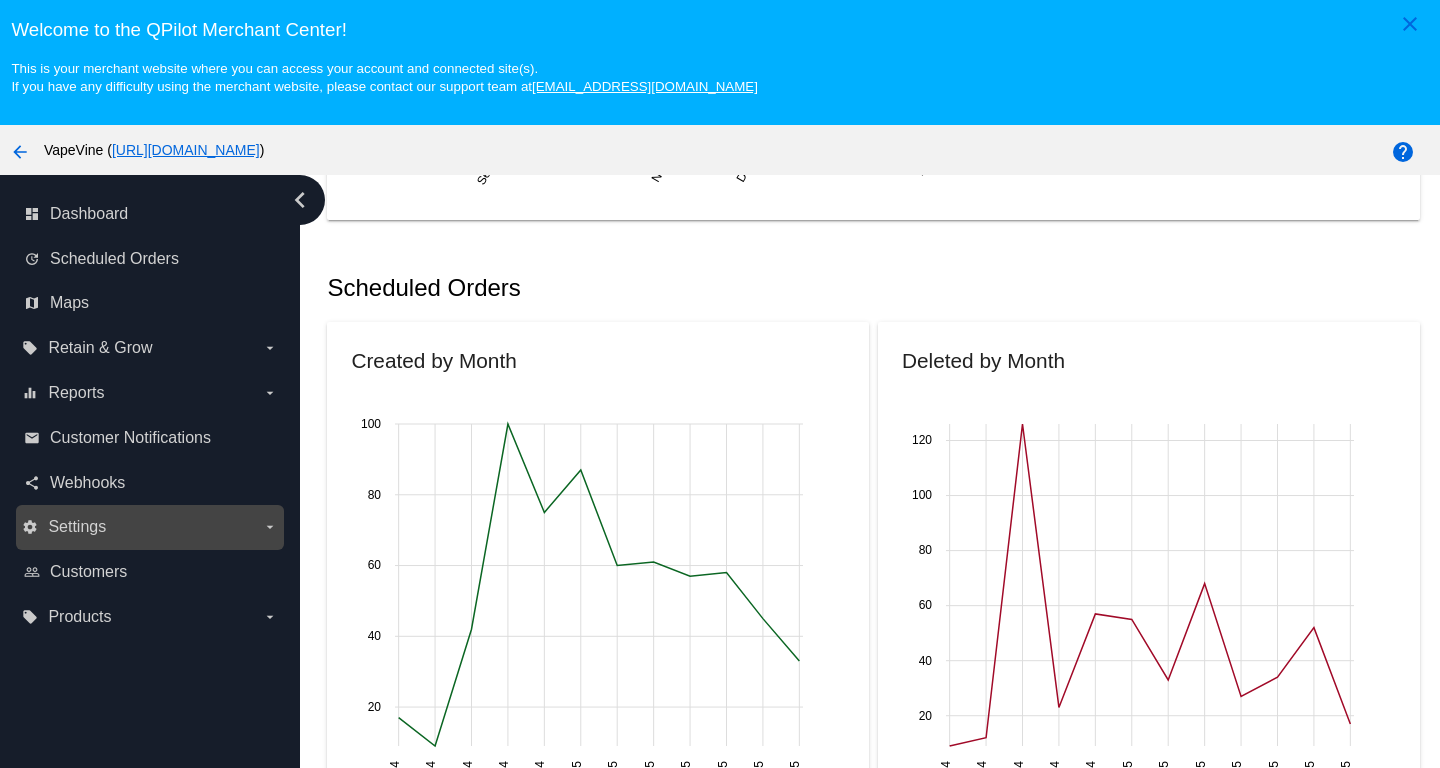 click on "Settings" at bounding box center [77, 527] 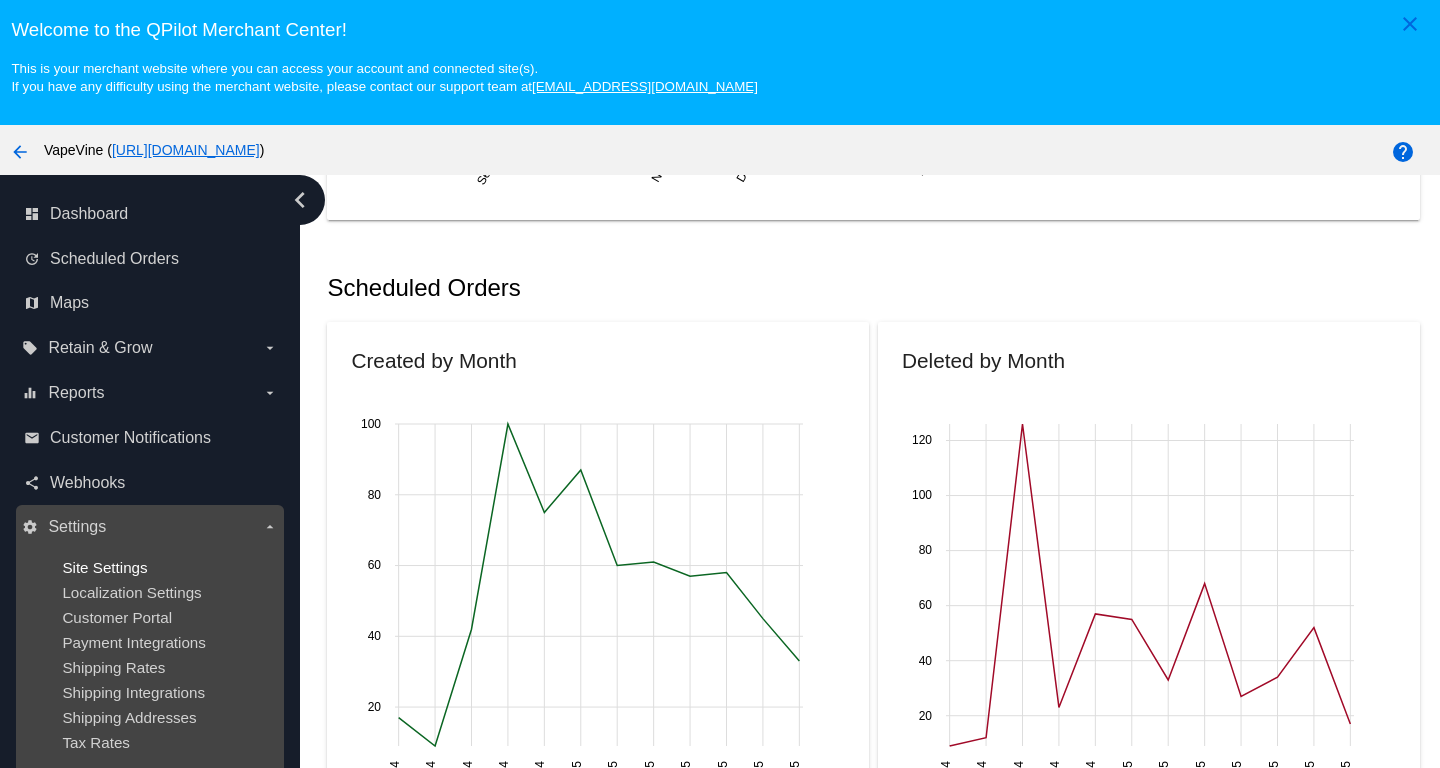 click on "Site Settings" at bounding box center [104, 567] 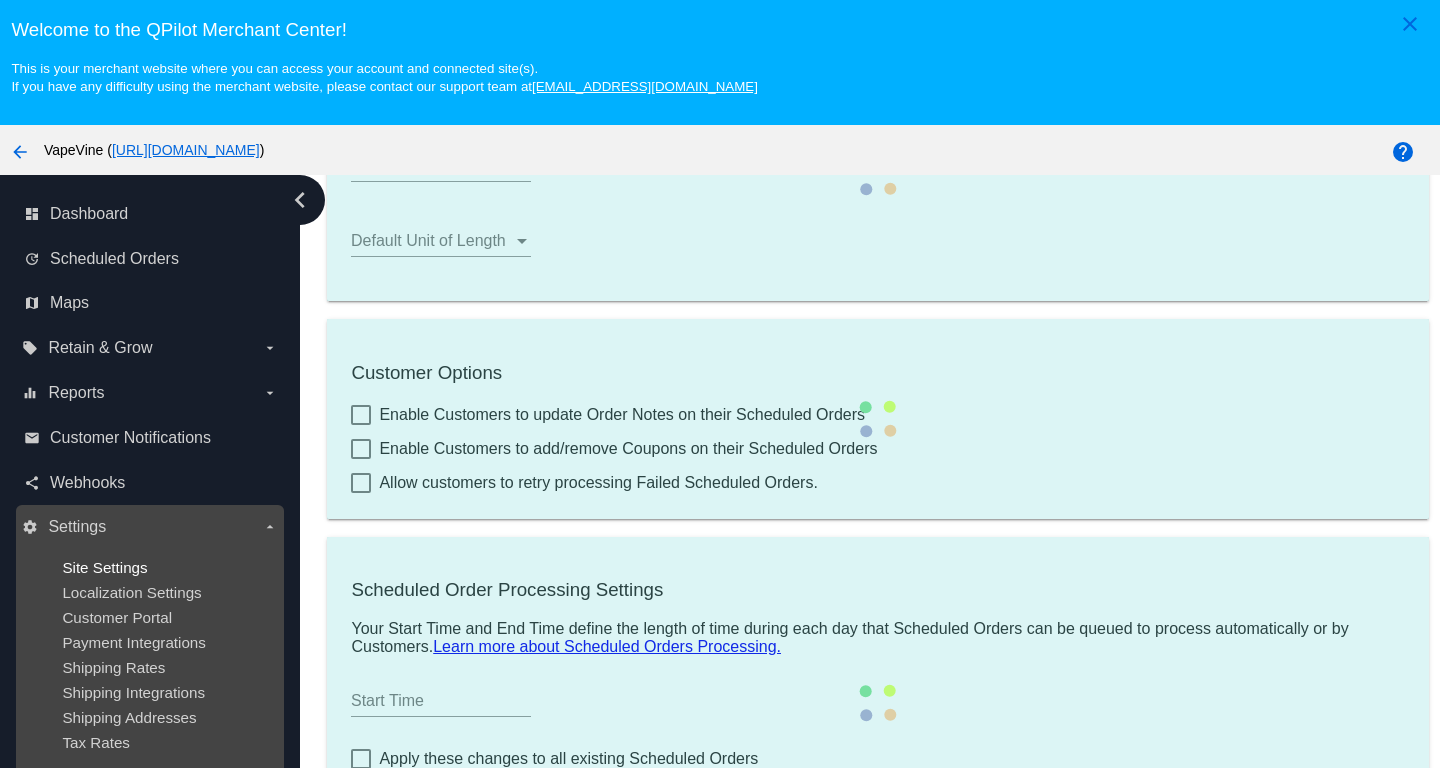 type on "N8X3Y2" 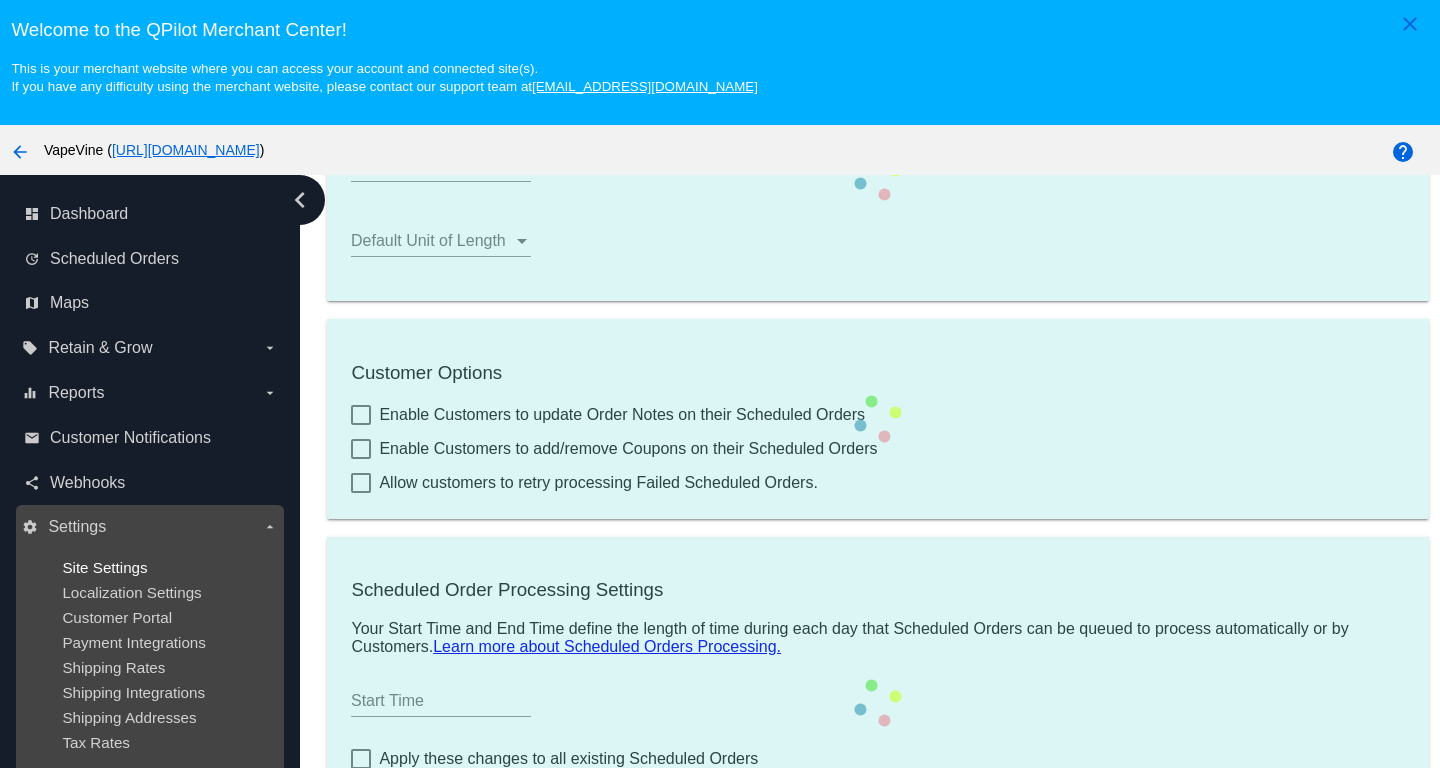 checkbox on "true" 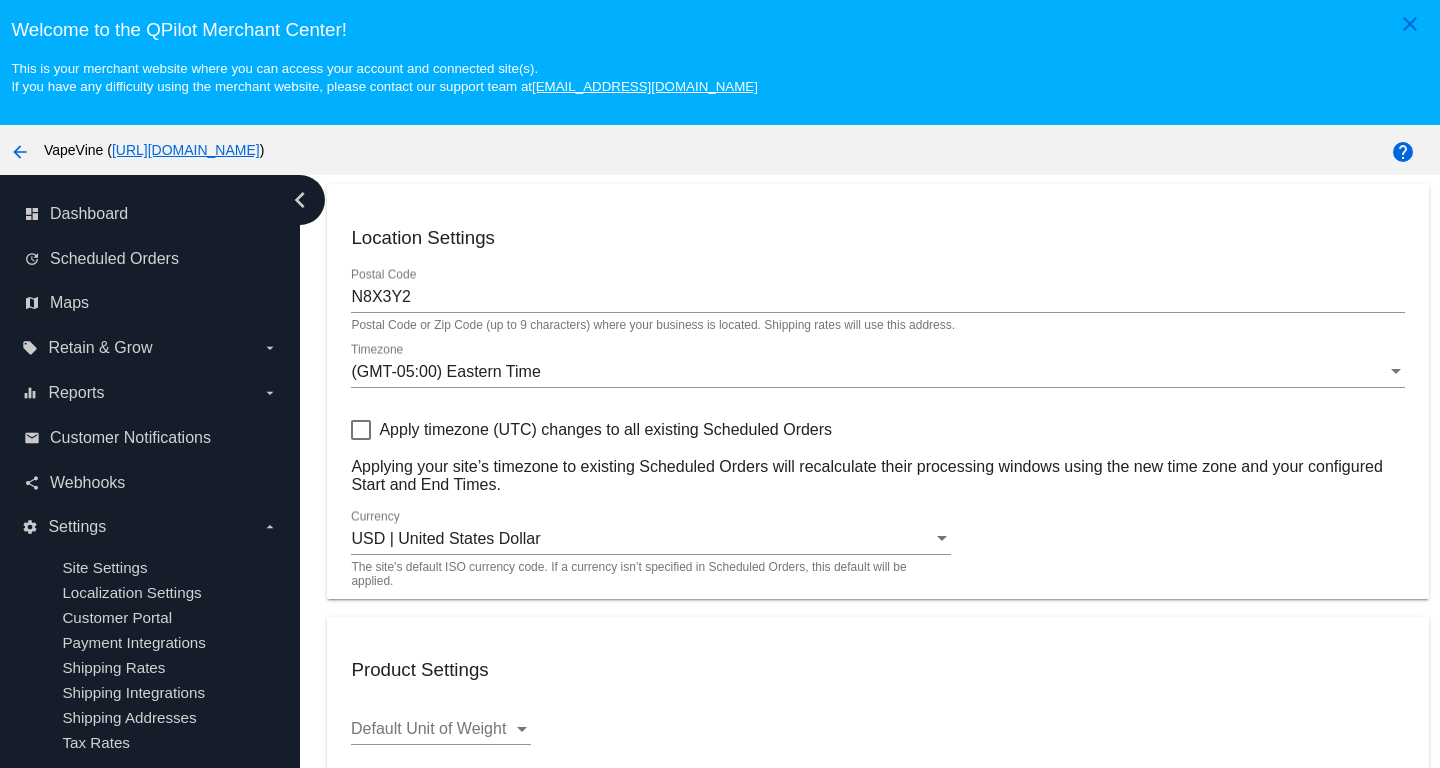 scroll, scrollTop: 765, scrollLeft: 0, axis: vertical 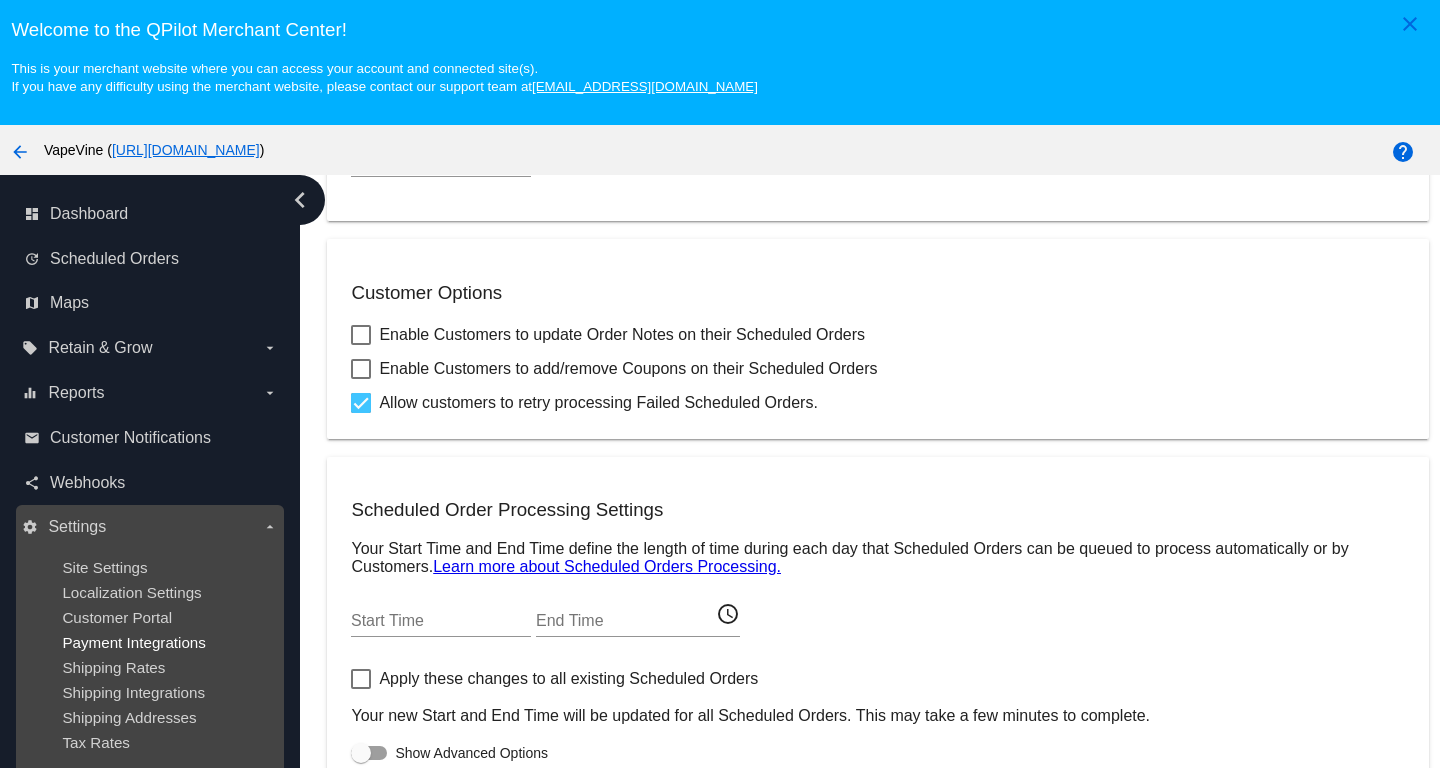 click on "Payment Integrations" at bounding box center (134, 642) 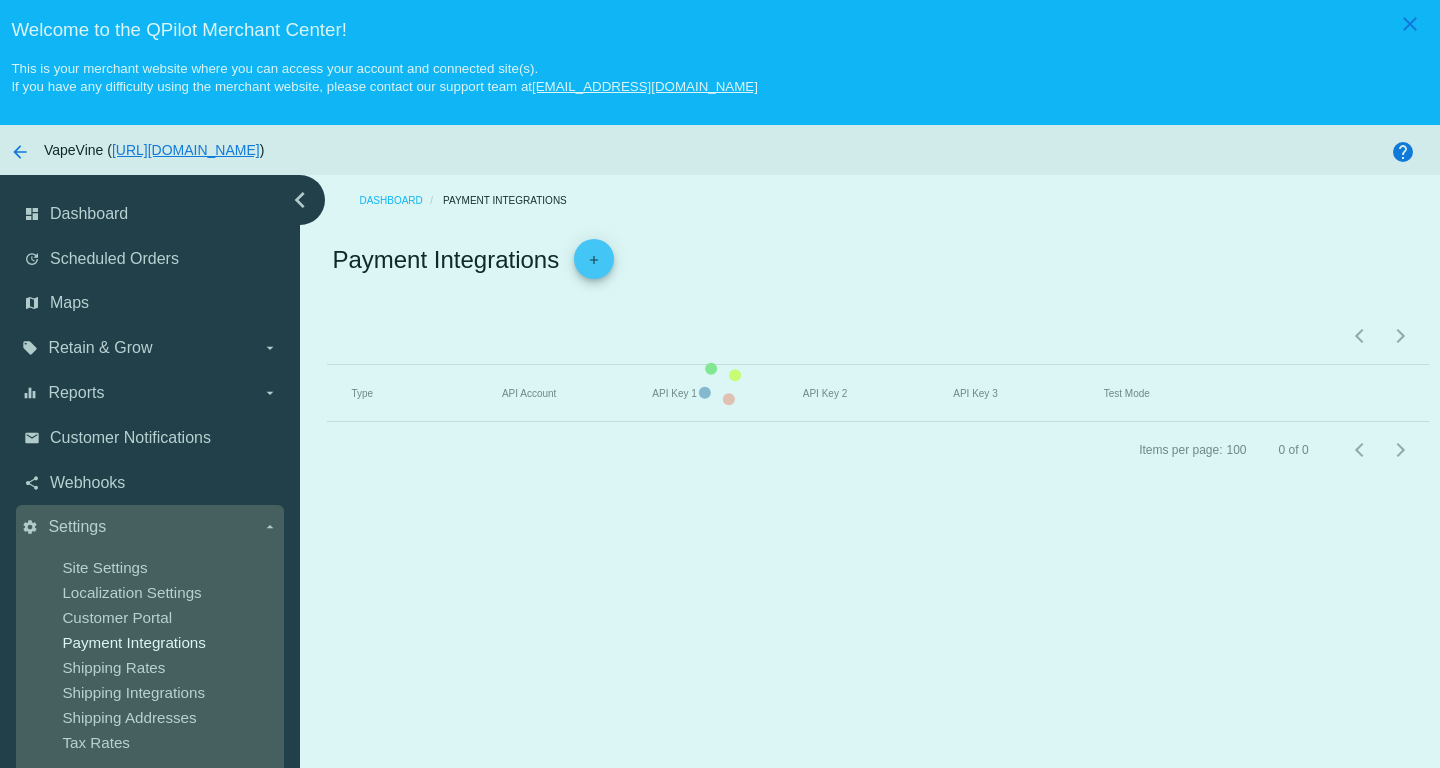 scroll, scrollTop: 0, scrollLeft: 0, axis: both 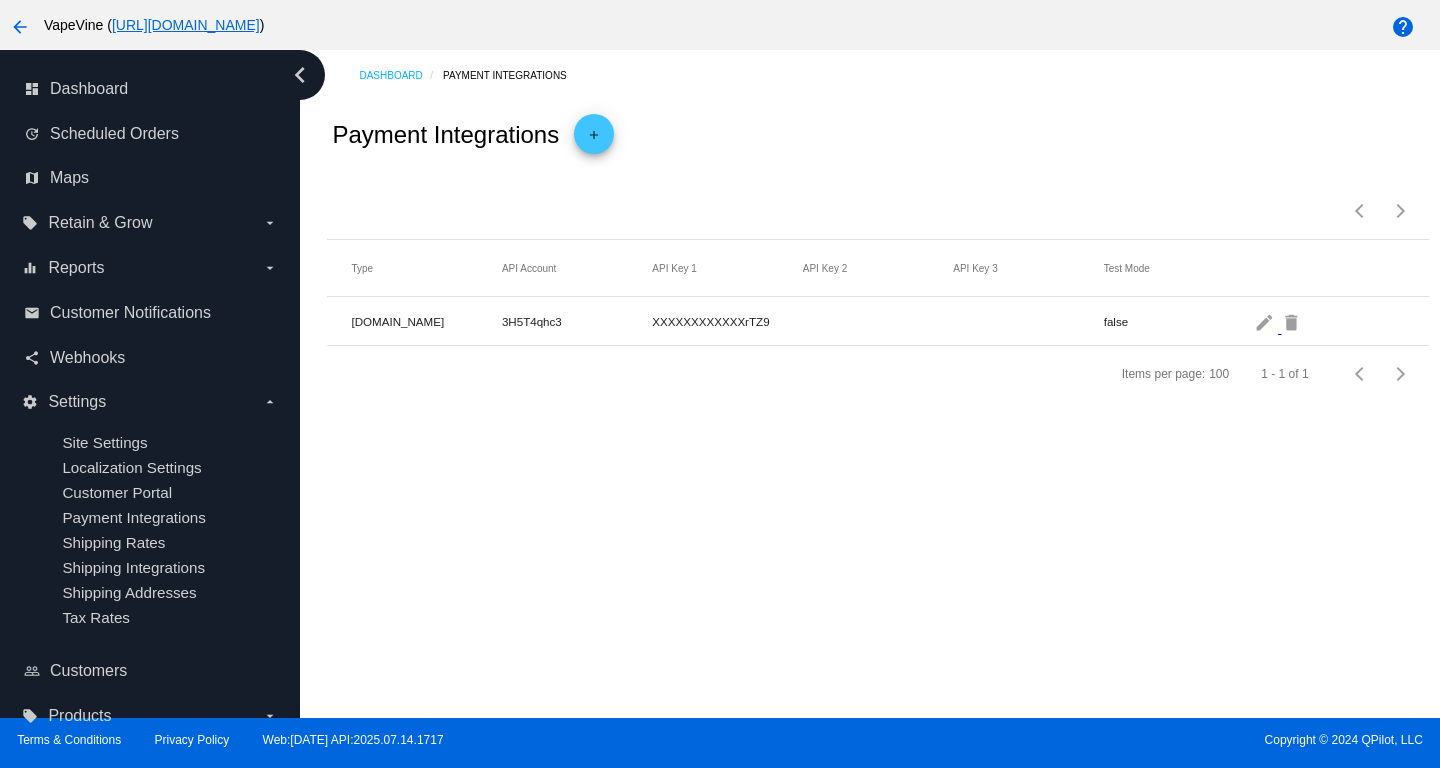 click on "arrow_back" at bounding box center [20, 27] 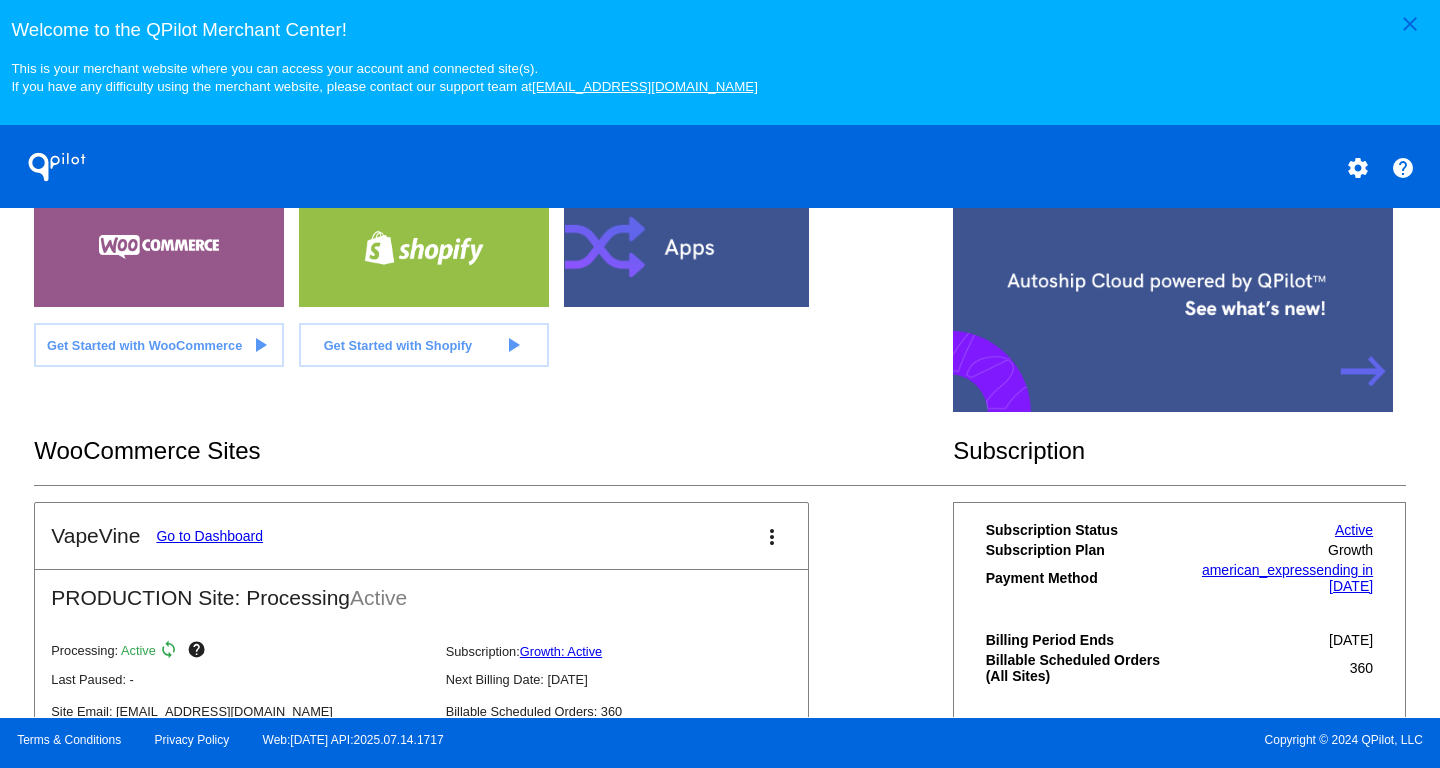 scroll, scrollTop: 581, scrollLeft: 0, axis: vertical 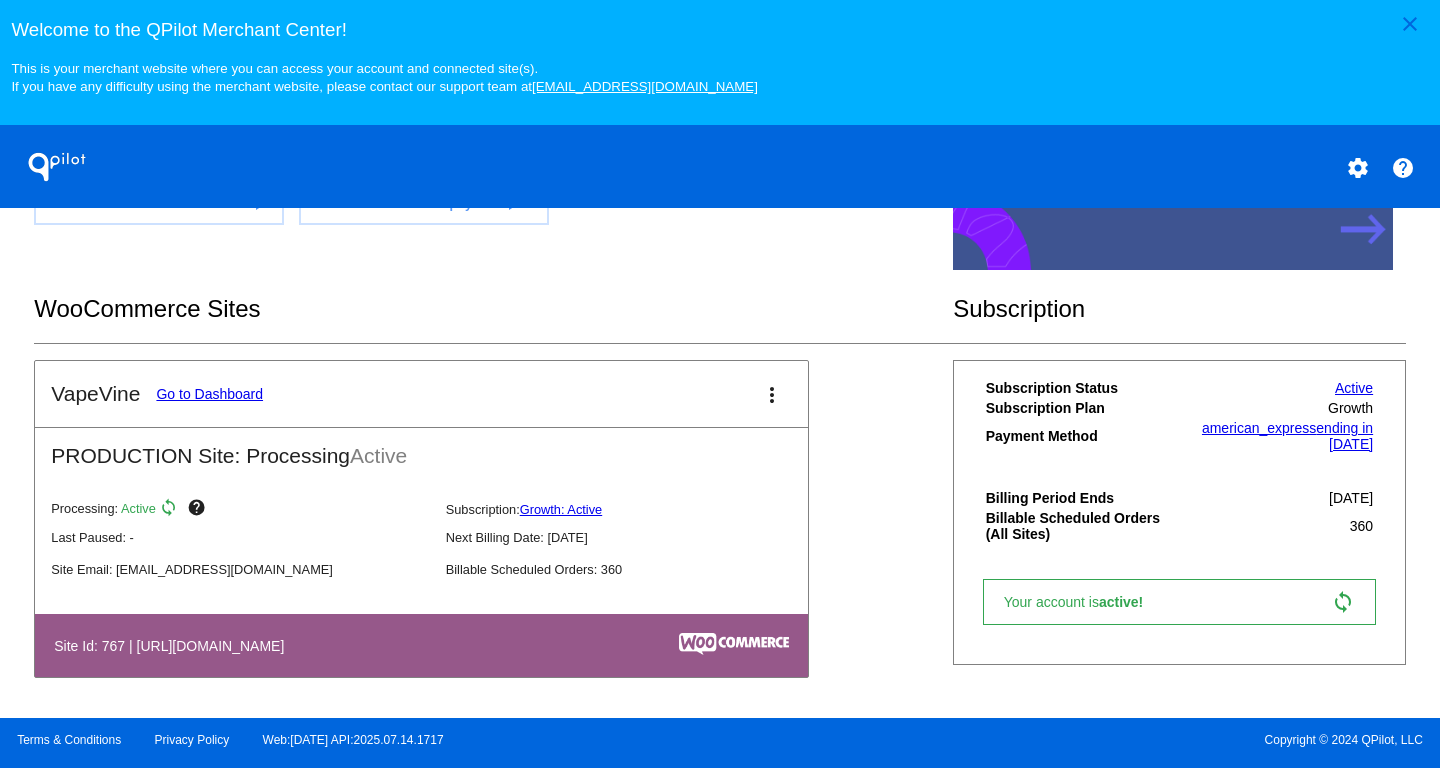 click 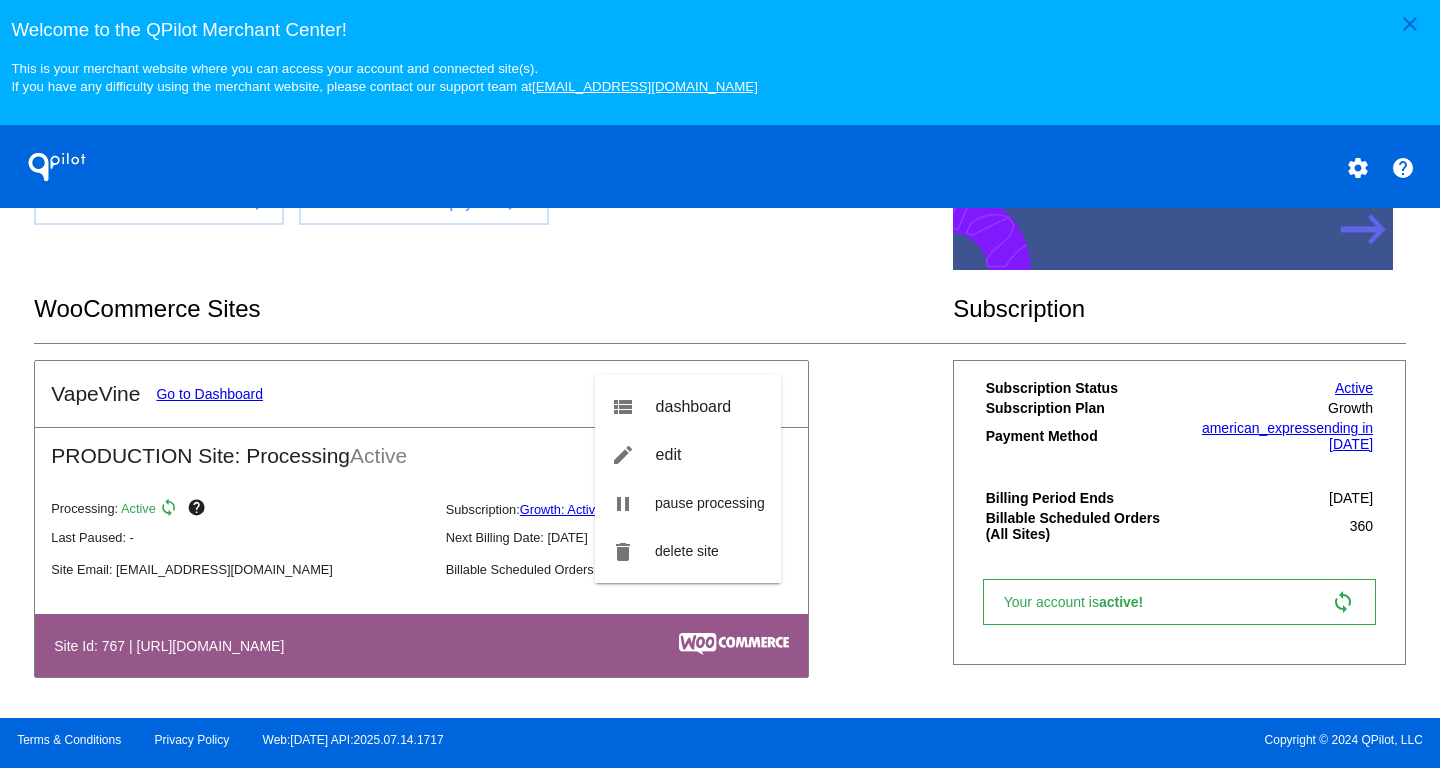 click at bounding box center [720, 384] 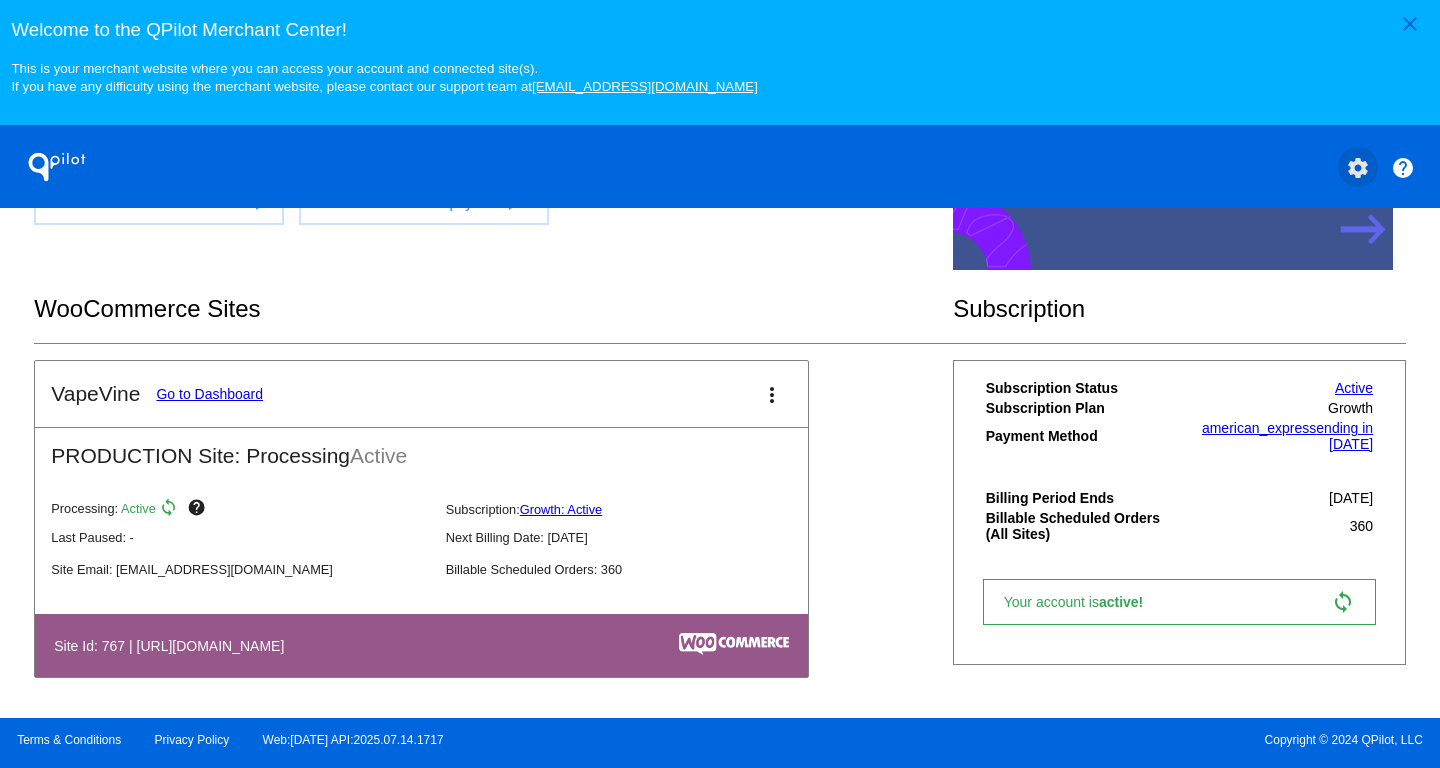 click on "settings" at bounding box center [1358, 168] 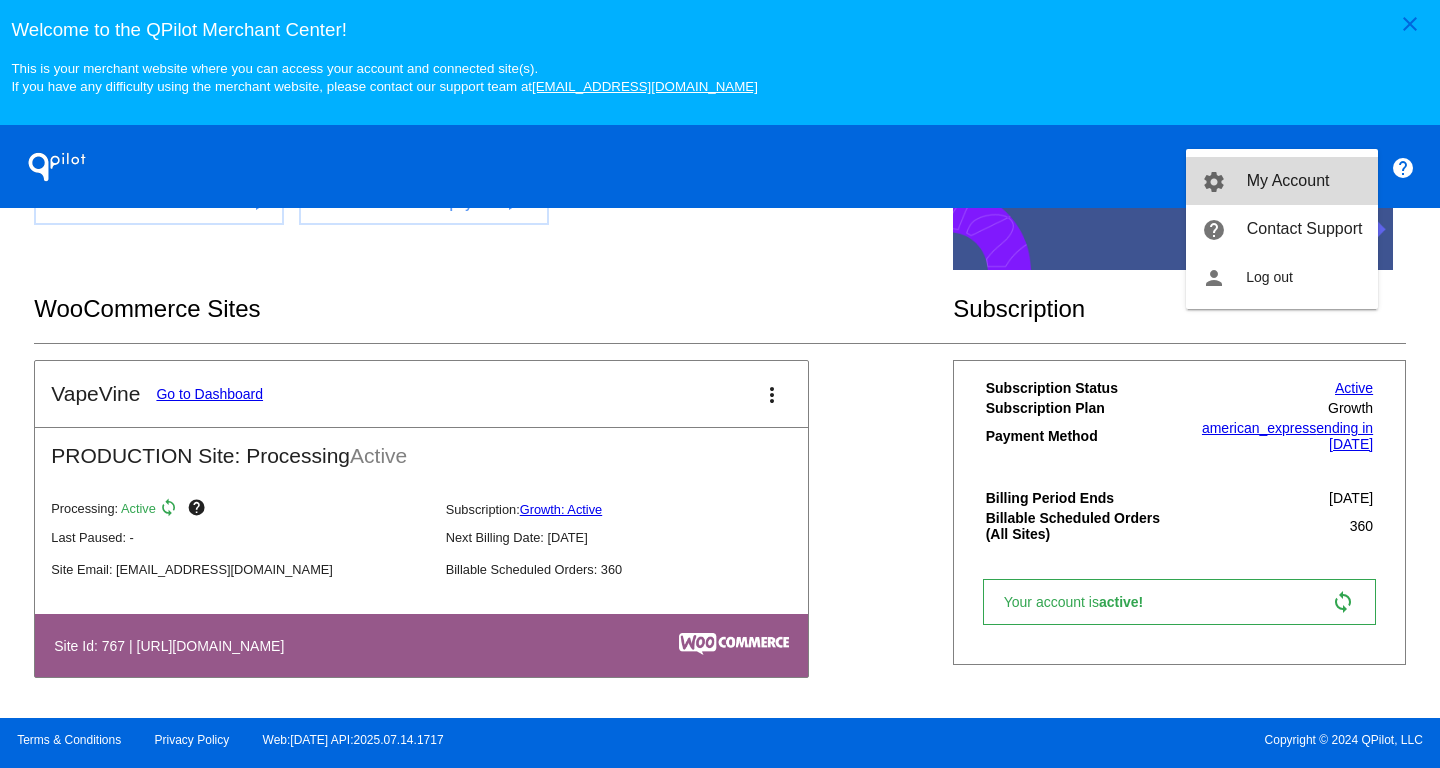 click on "My Account" at bounding box center (1288, 180) 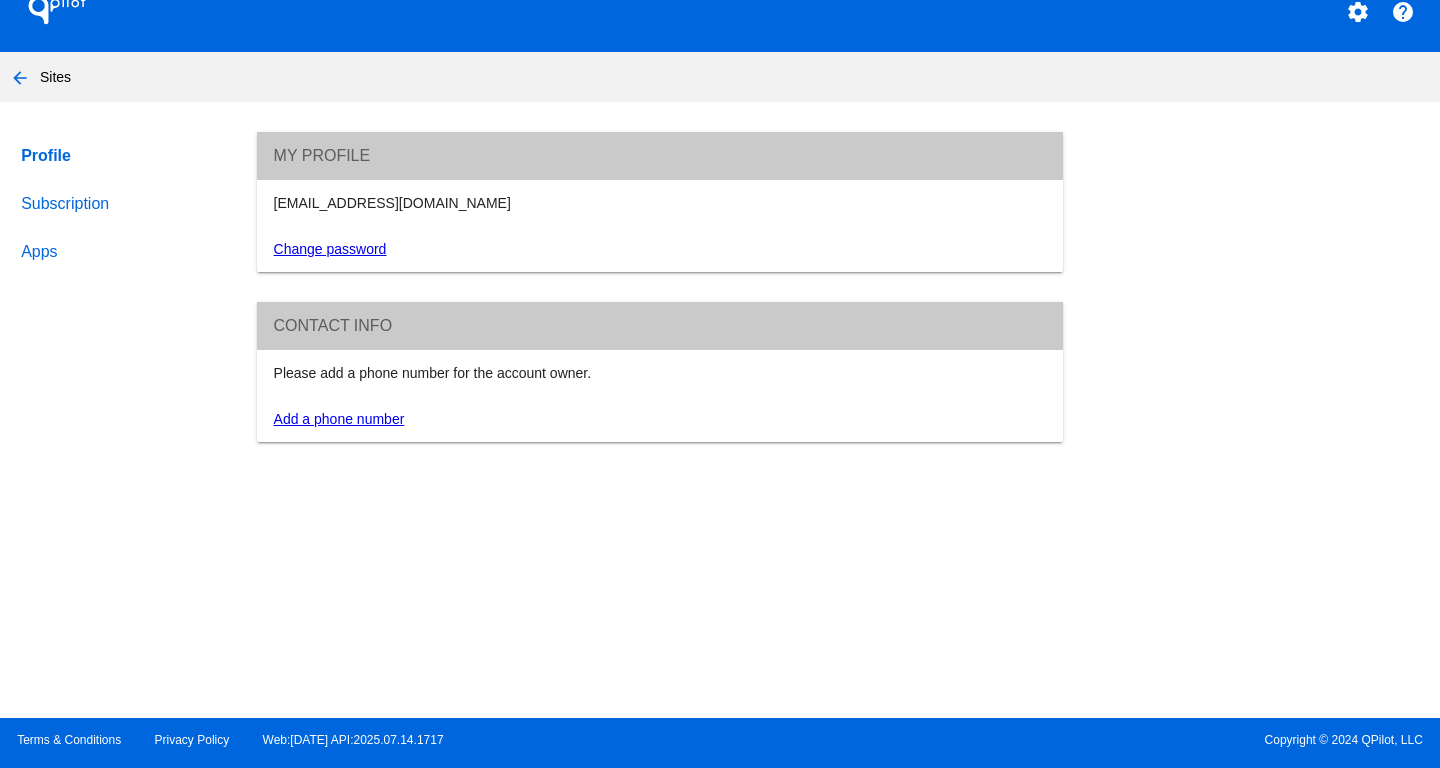 click on "Apps" 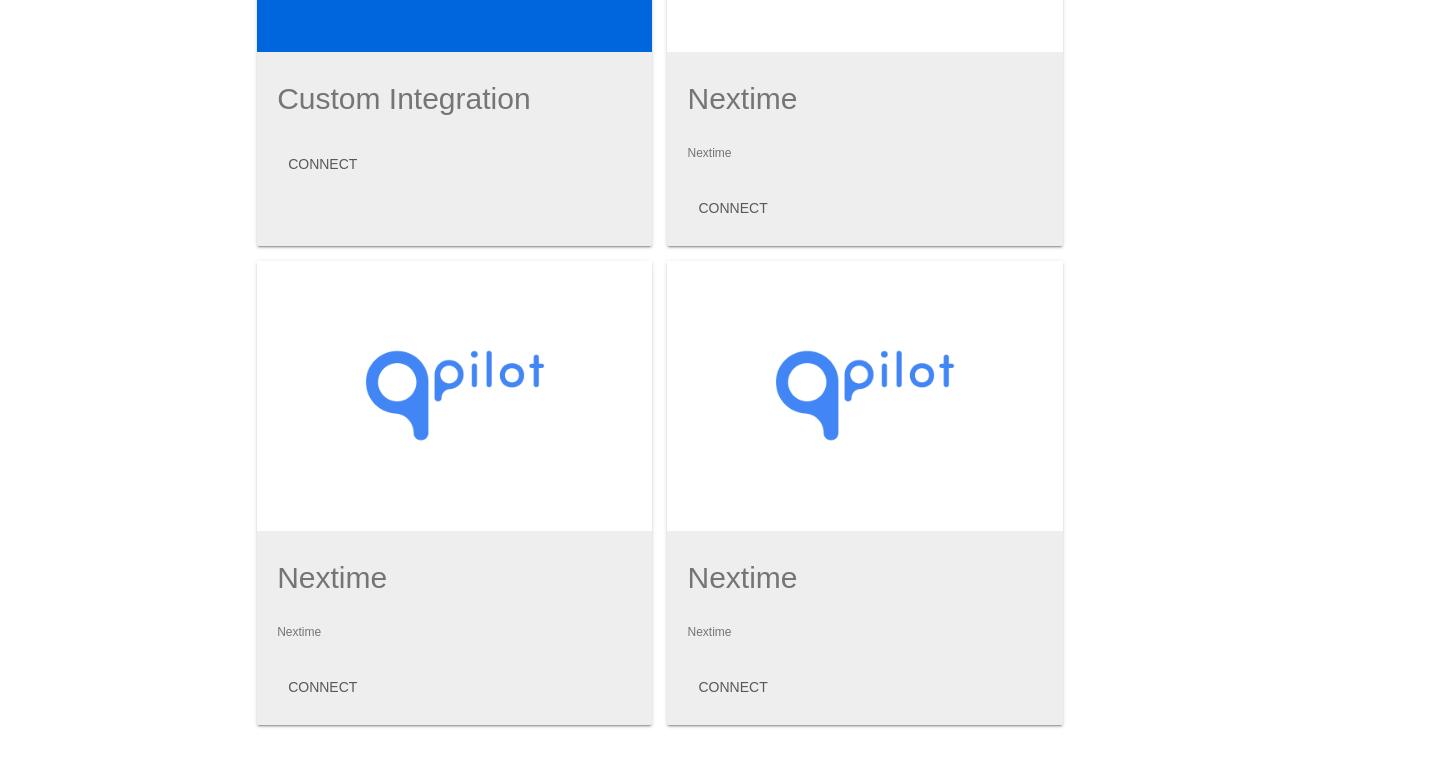 scroll, scrollTop: 213, scrollLeft: 0, axis: vertical 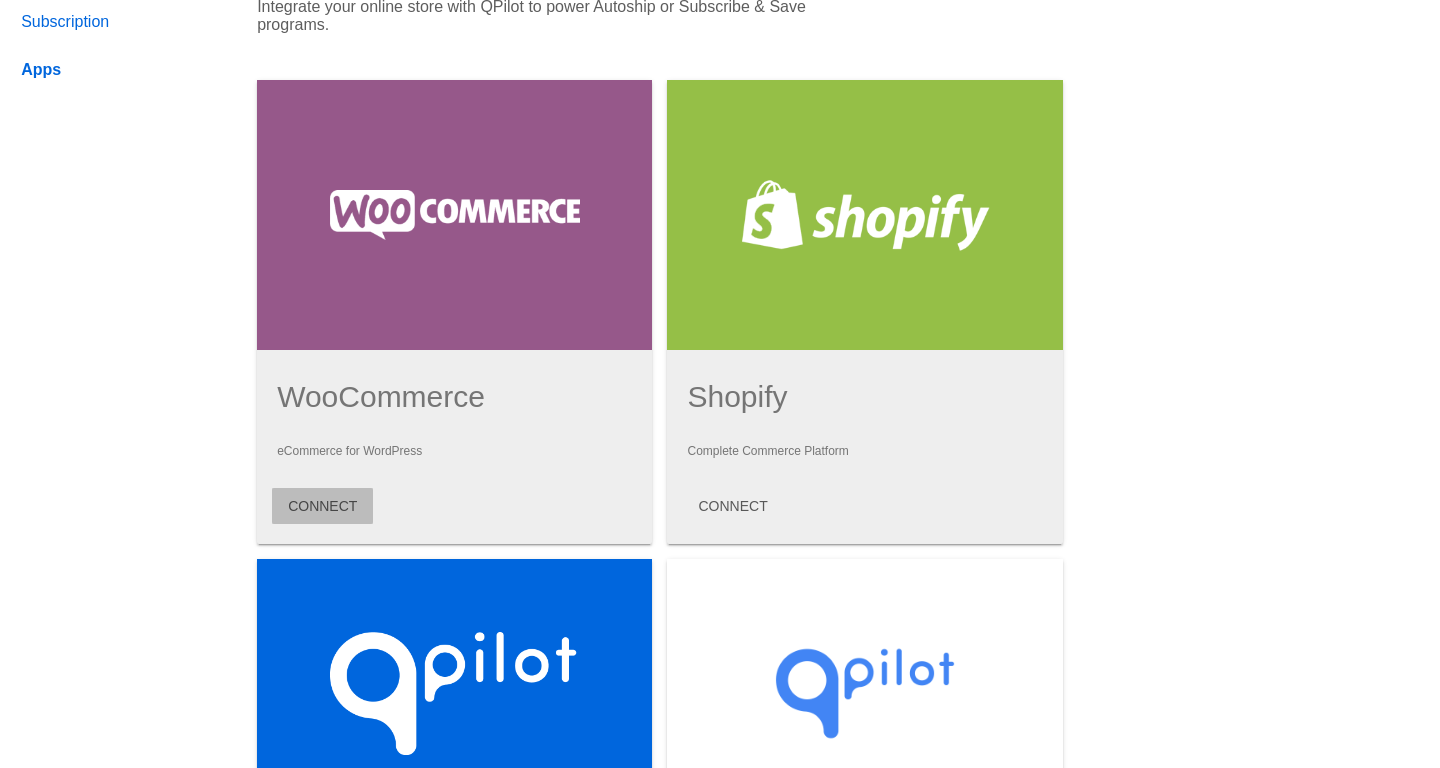 click on "CONNECT" 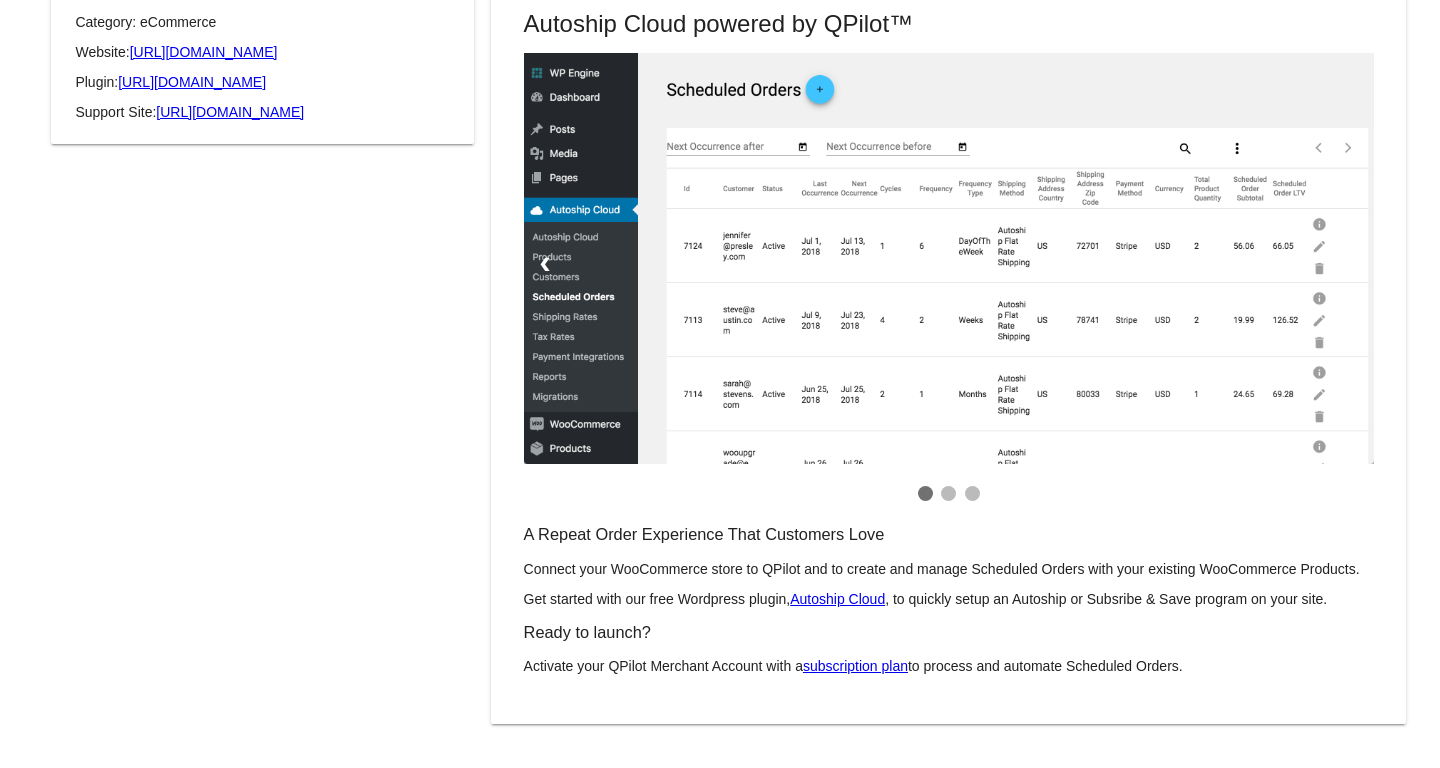 scroll, scrollTop: 0, scrollLeft: 0, axis: both 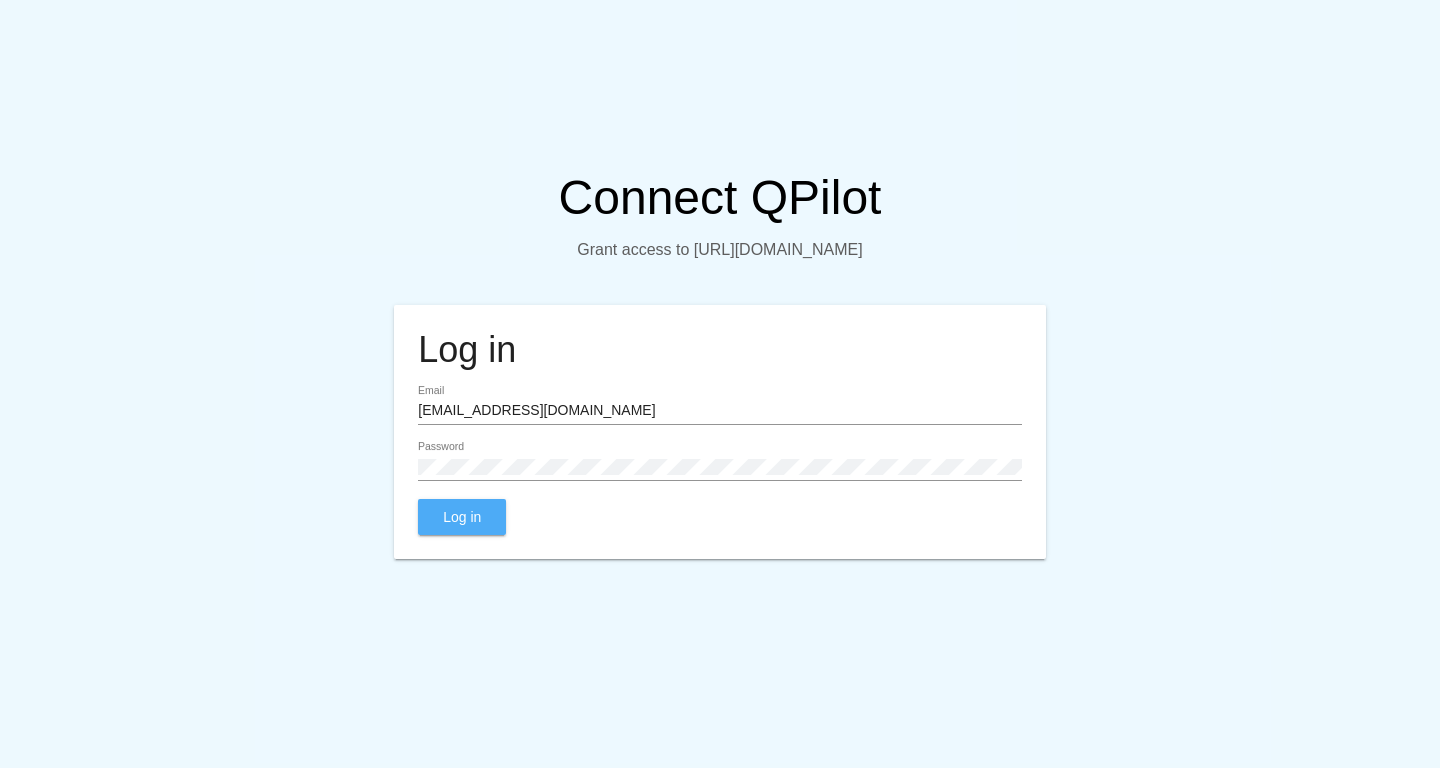 click on "Log in" 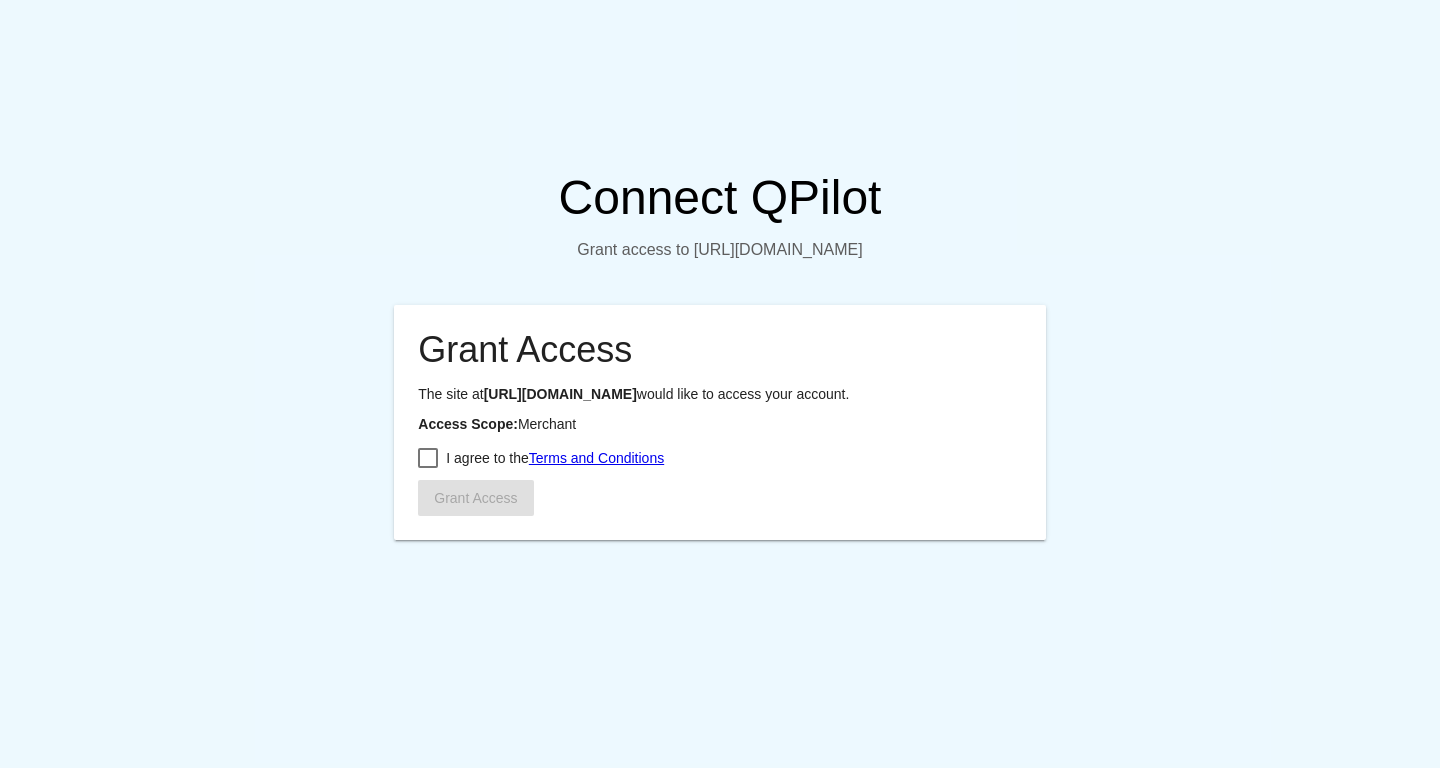 click at bounding box center [428, 458] 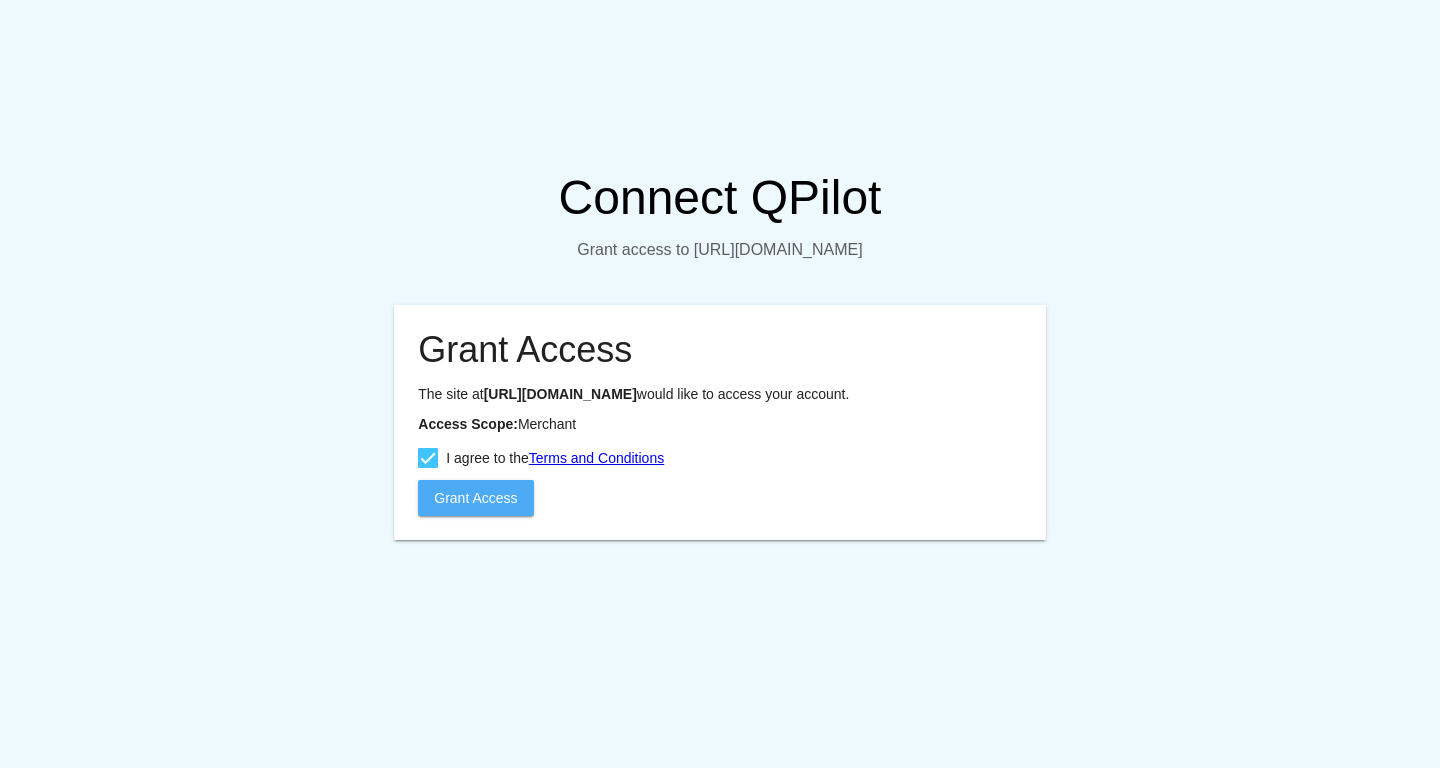 click on "Grant Access" 